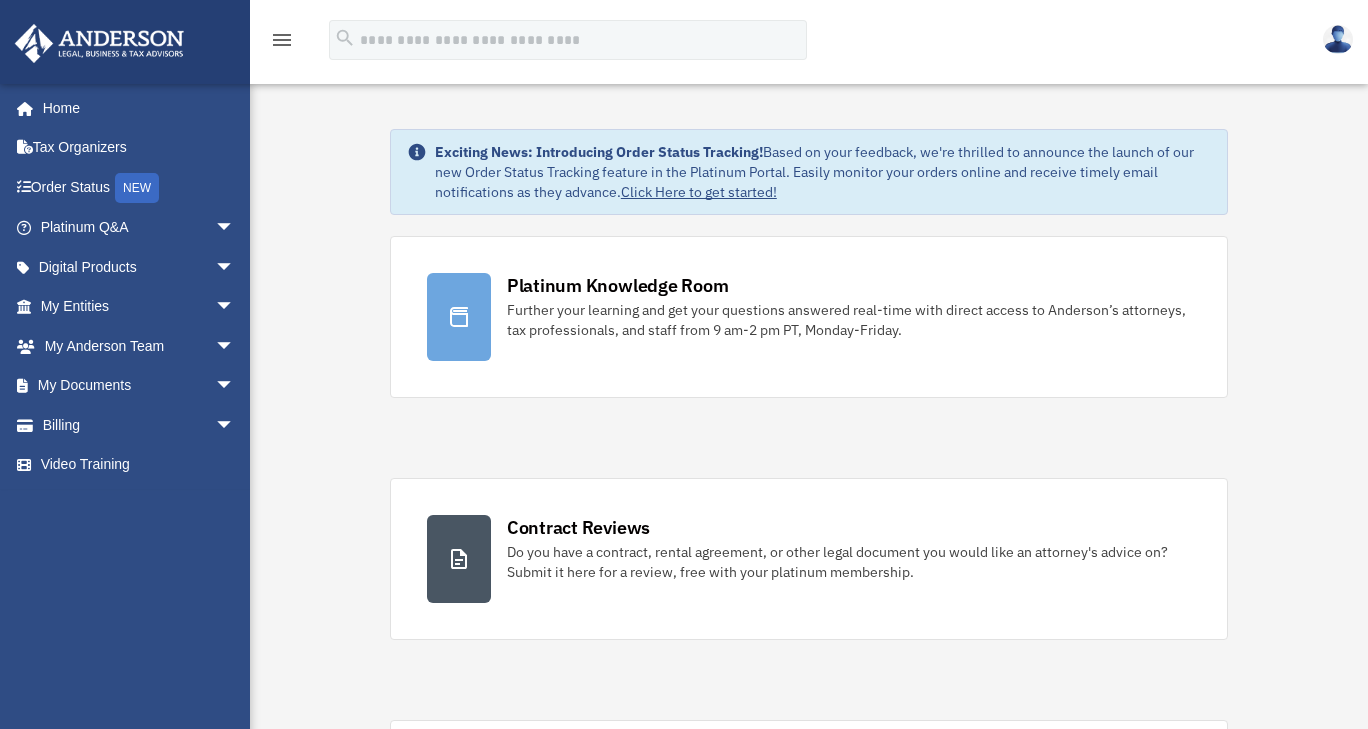 scroll, scrollTop: 0, scrollLeft: 0, axis: both 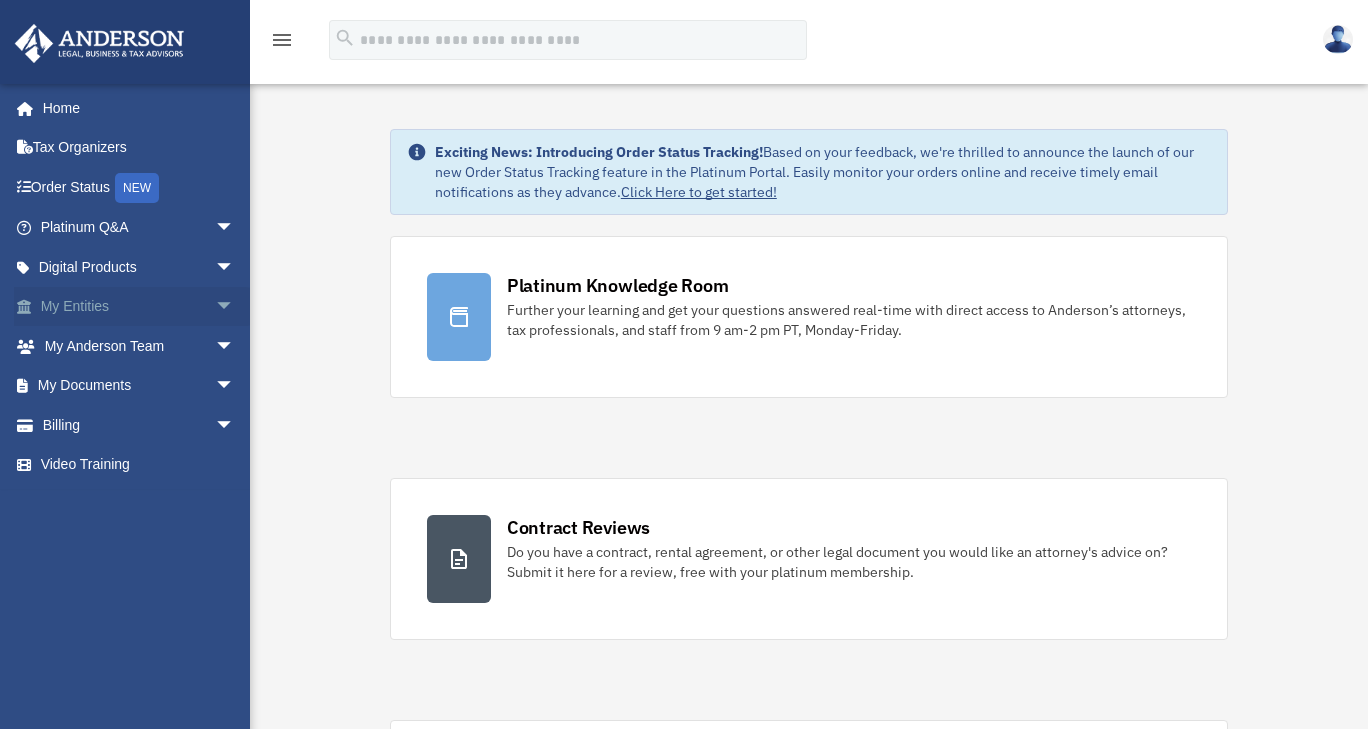 click on "My Entities arrow_drop_down" at bounding box center [139, 307] 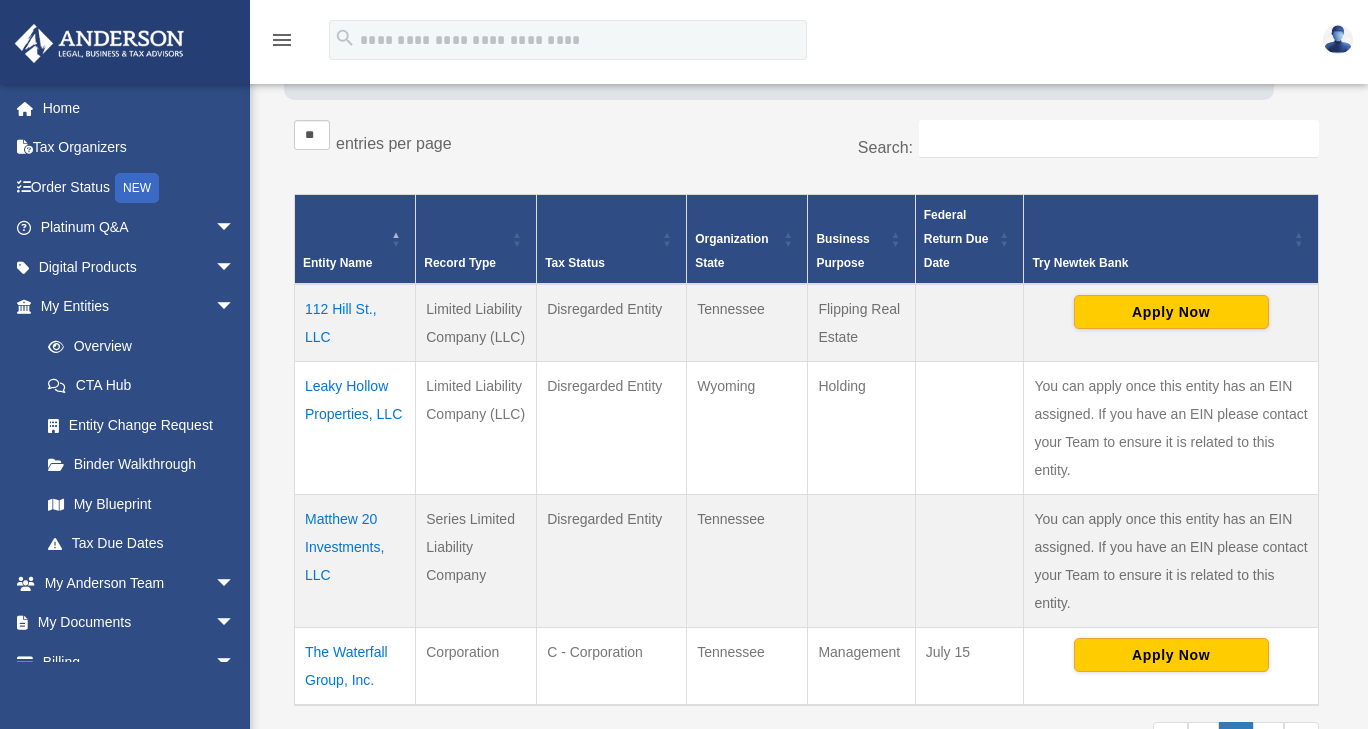scroll, scrollTop: 306, scrollLeft: 0, axis: vertical 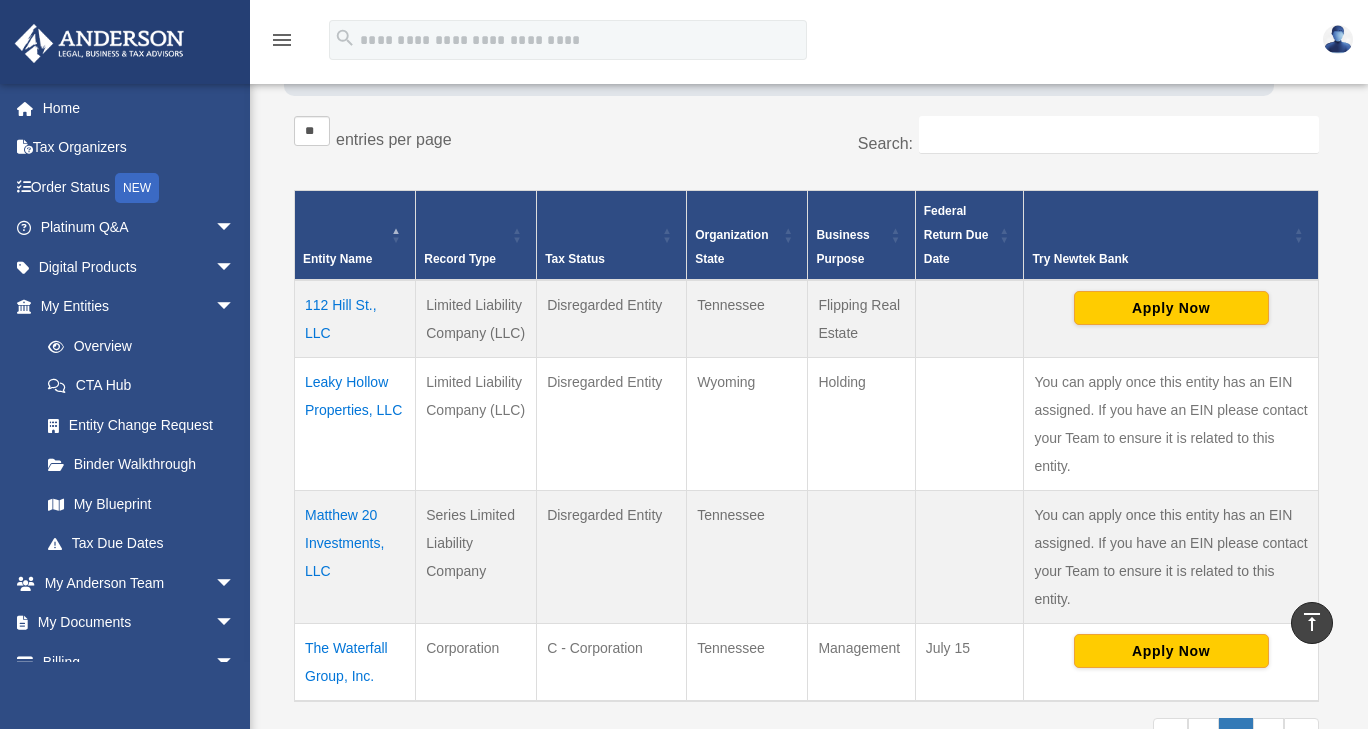 click on "Leaky Hollow Properties, LLC" at bounding box center [355, 423] 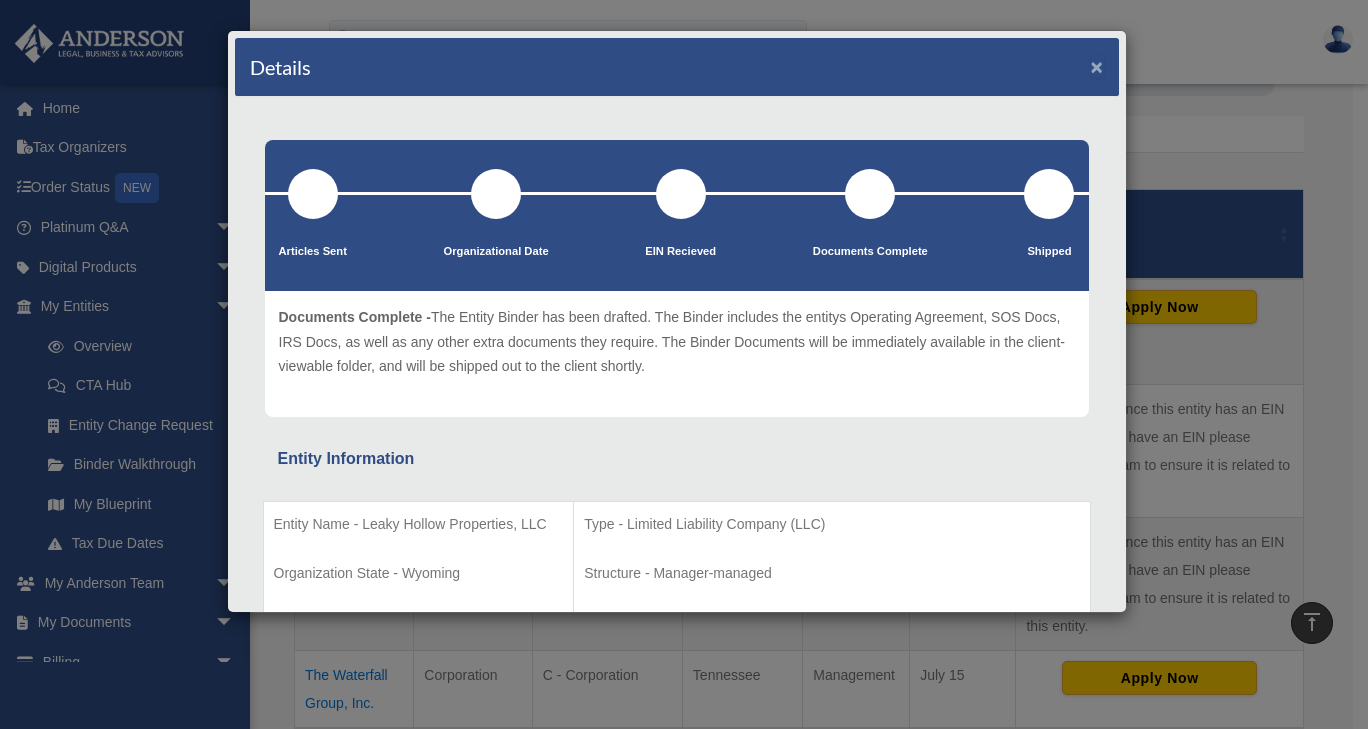 click on "×" at bounding box center (1097, 66) 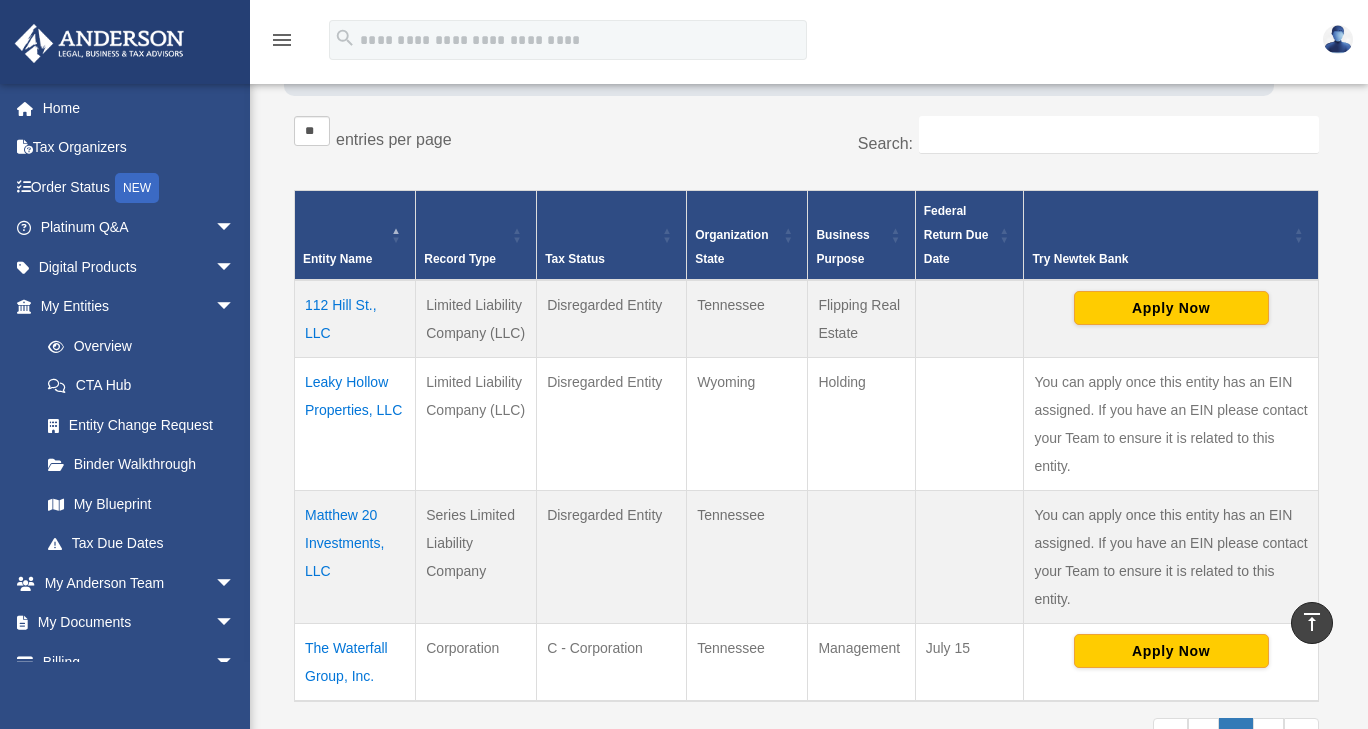 click on "Matthew 20 Investments, LLC" at bounding box center [355, 556] 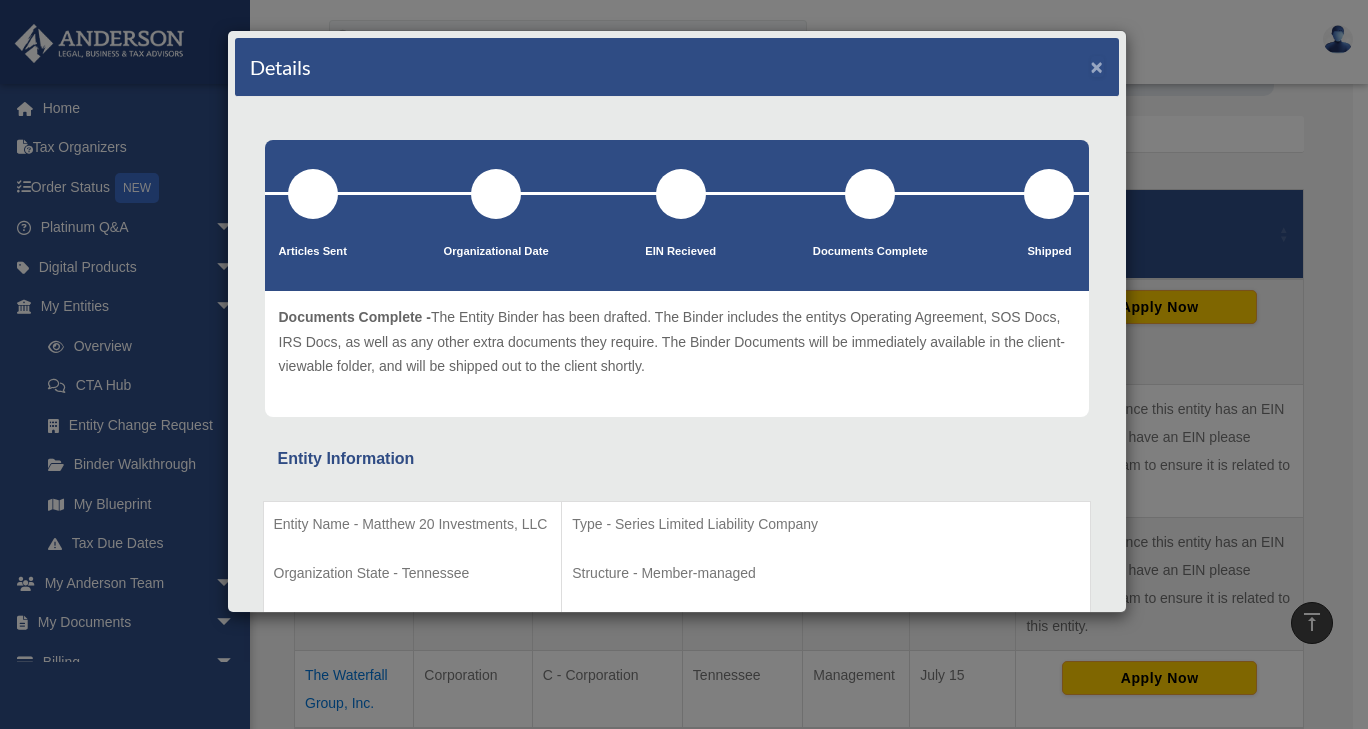 click on "×" at bounding box center [1097, 66] 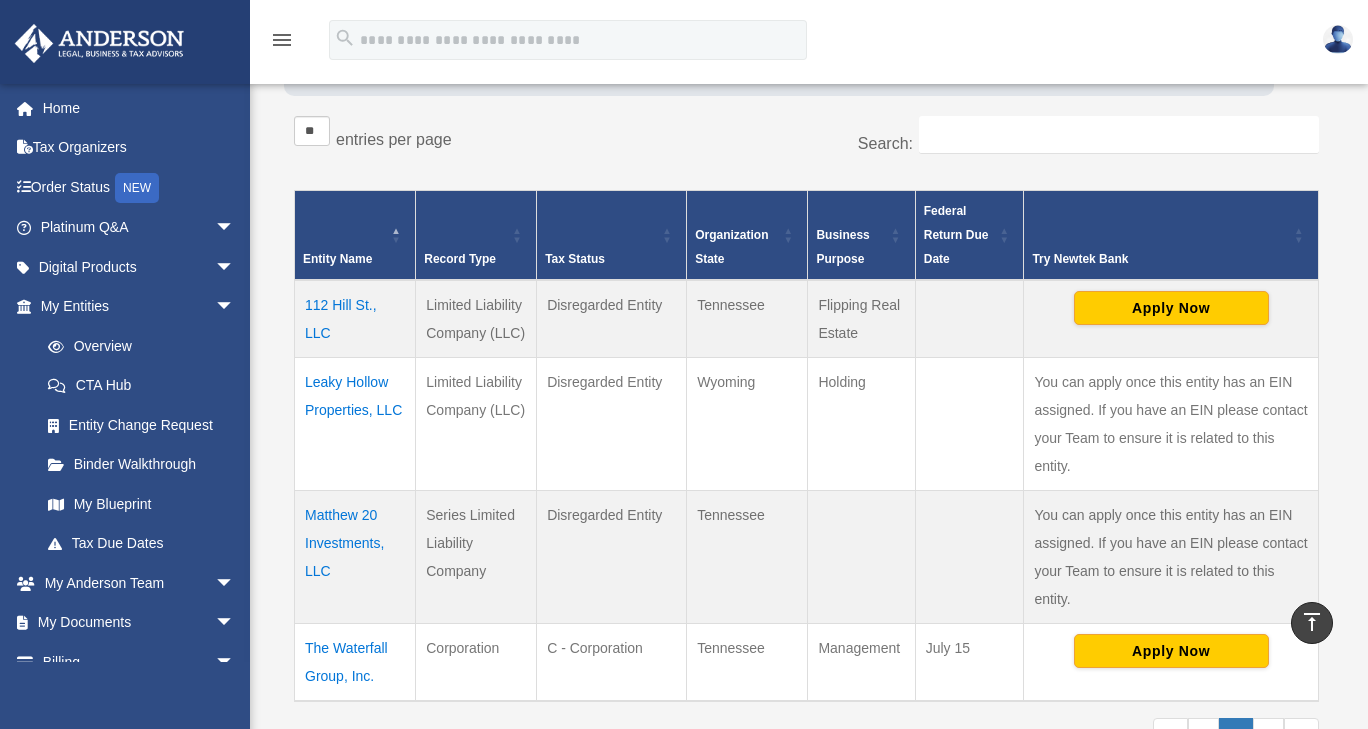 click on "112 Hill St., LLC" at bounding box center (355, 319) 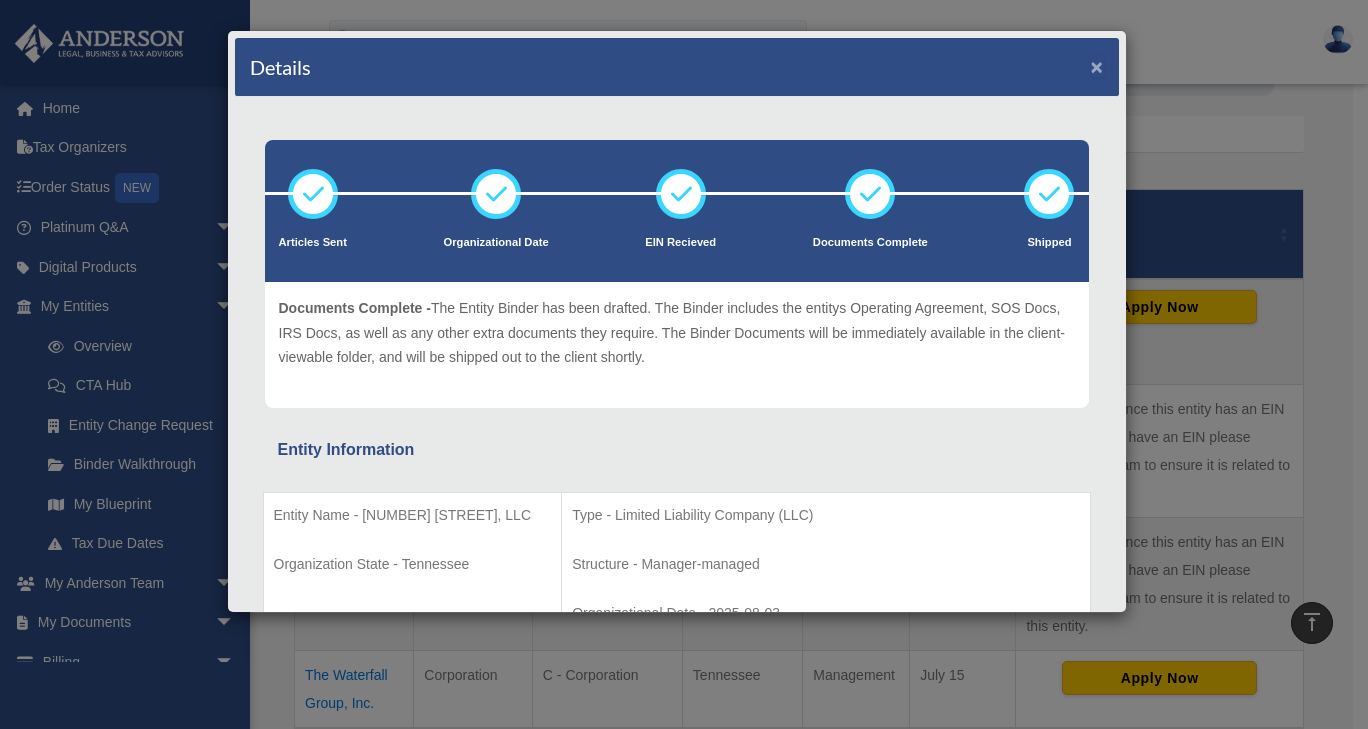 click on "×" at bounding box center [1097, 66] 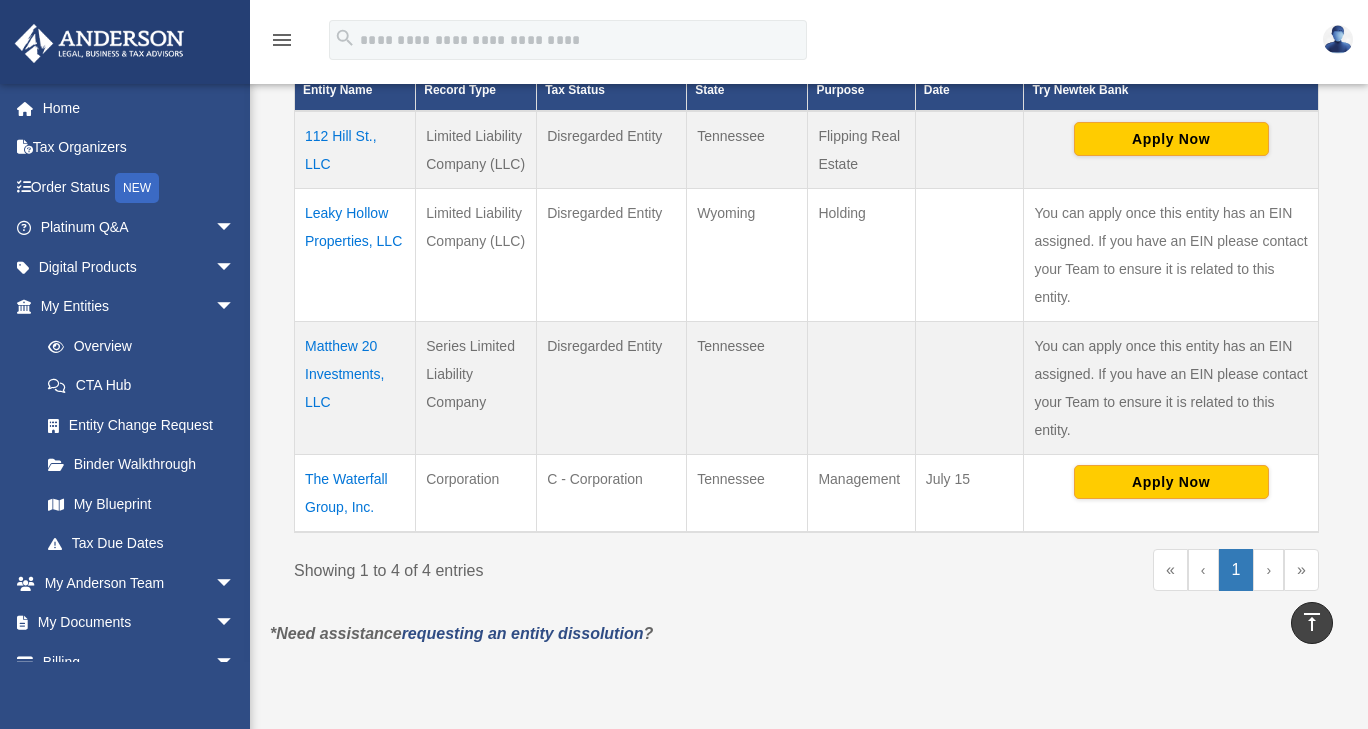 scroll, scrollTop: 474, scrollLeft: 0, axis: vertical 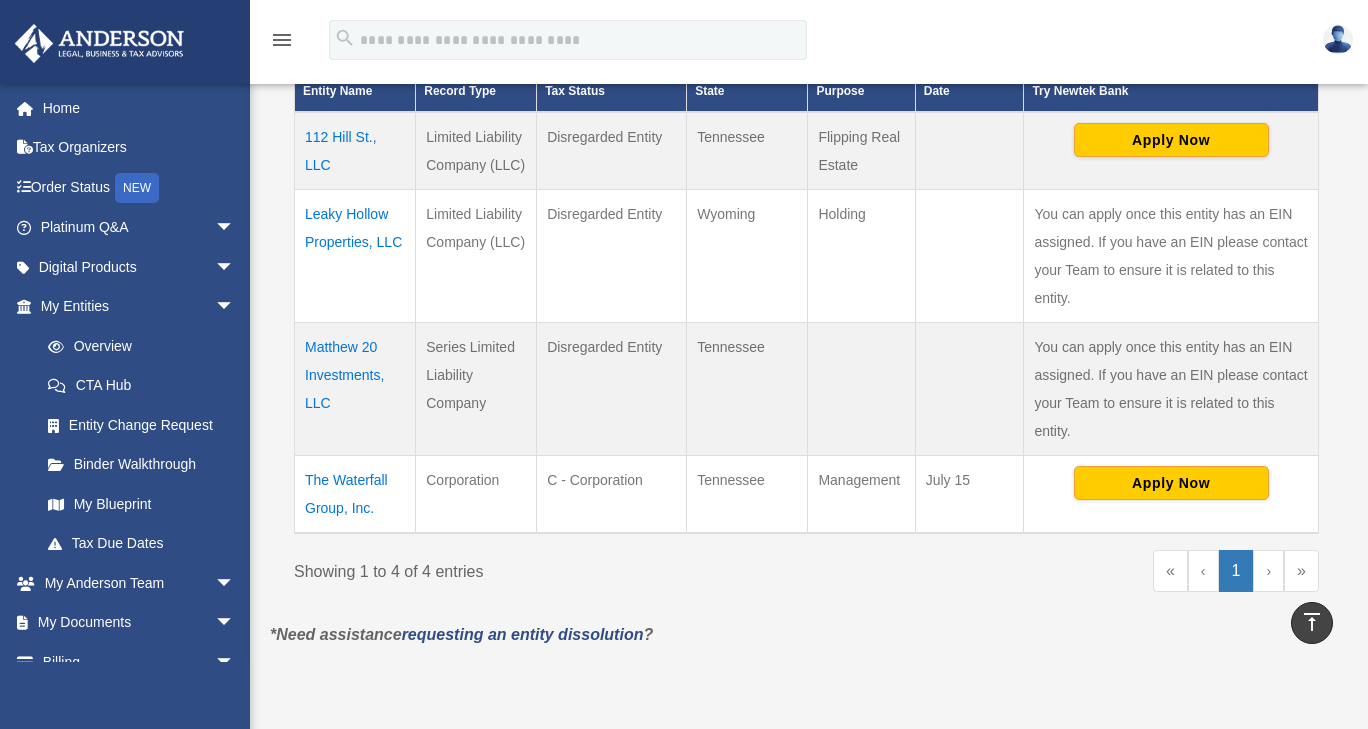 click on "Leaky Hollow Properties, LLC" at bounding box center [355, 255] 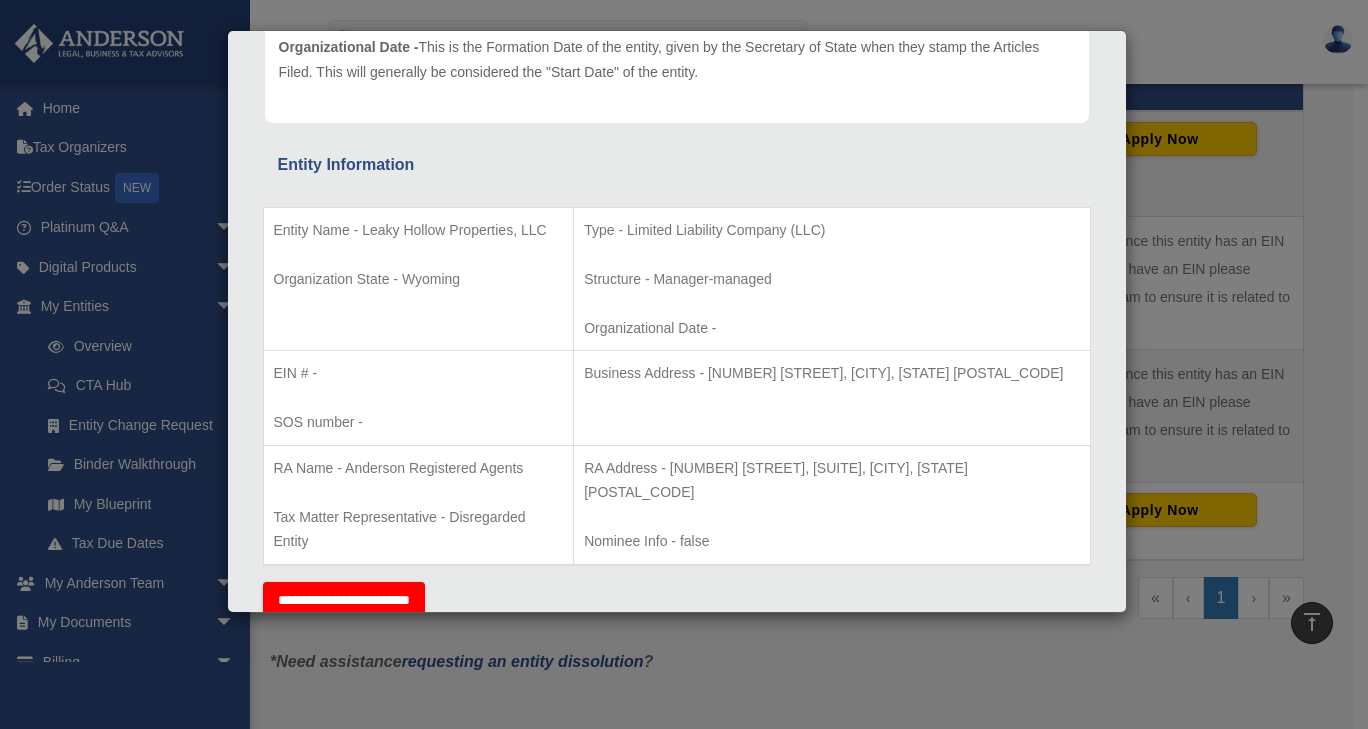 scroll, scrollTop: 0, scrollLeft: 0, axis: both 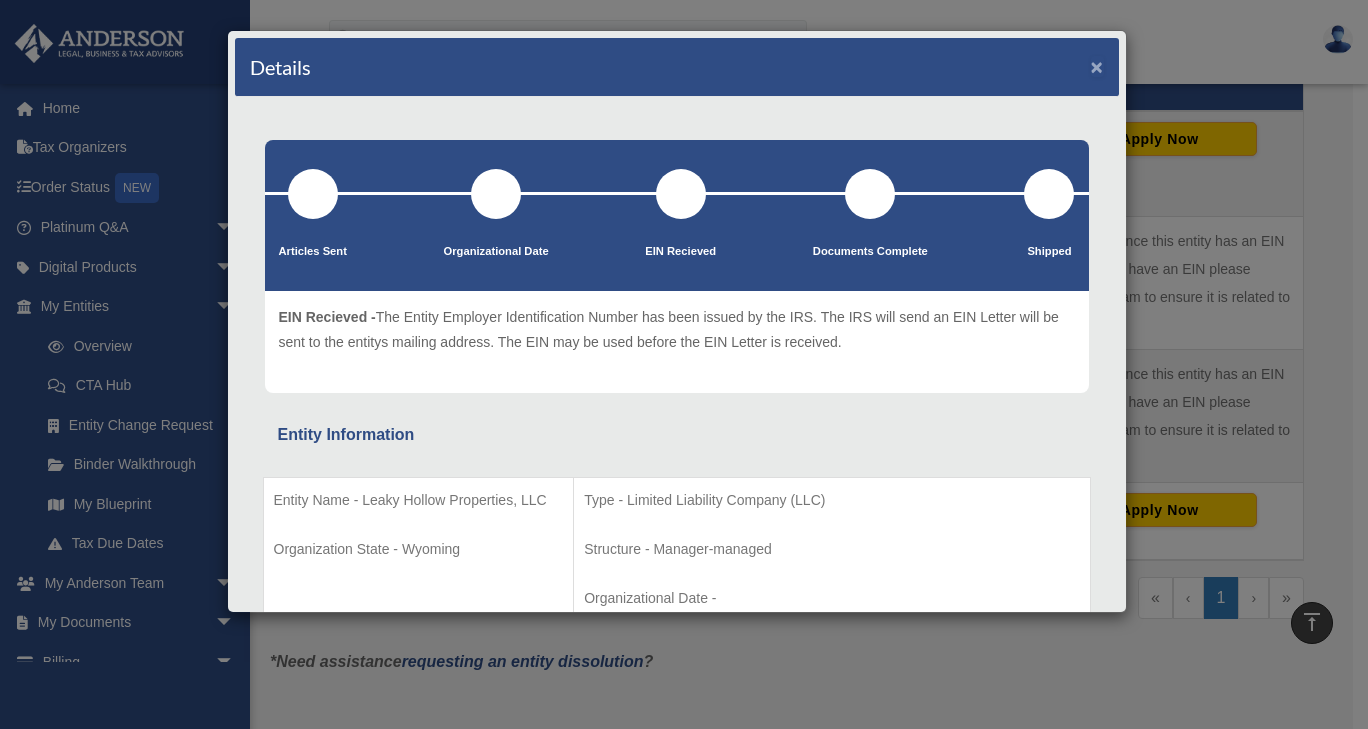 click on "×" at bounding box center (1097, 66) 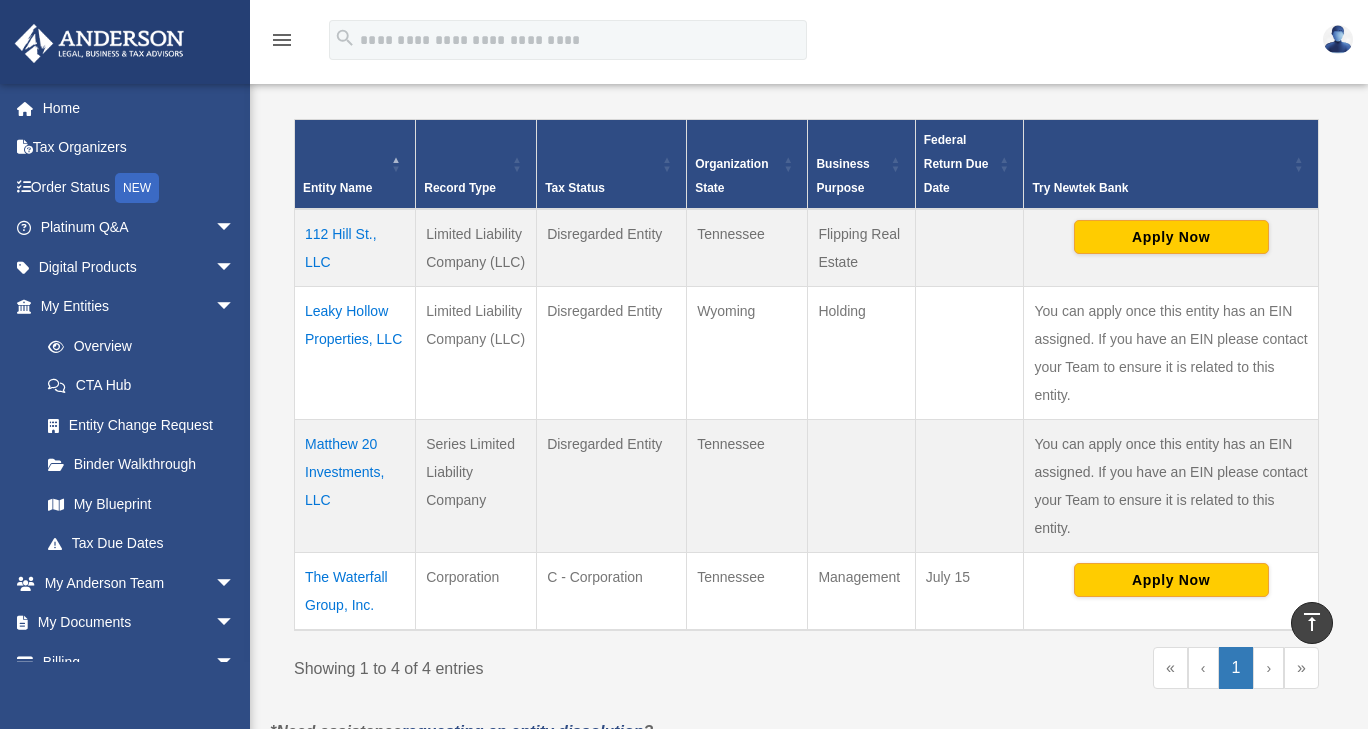 scroll, scrollTop: 379, scrollLeft: 0, axis: vertical 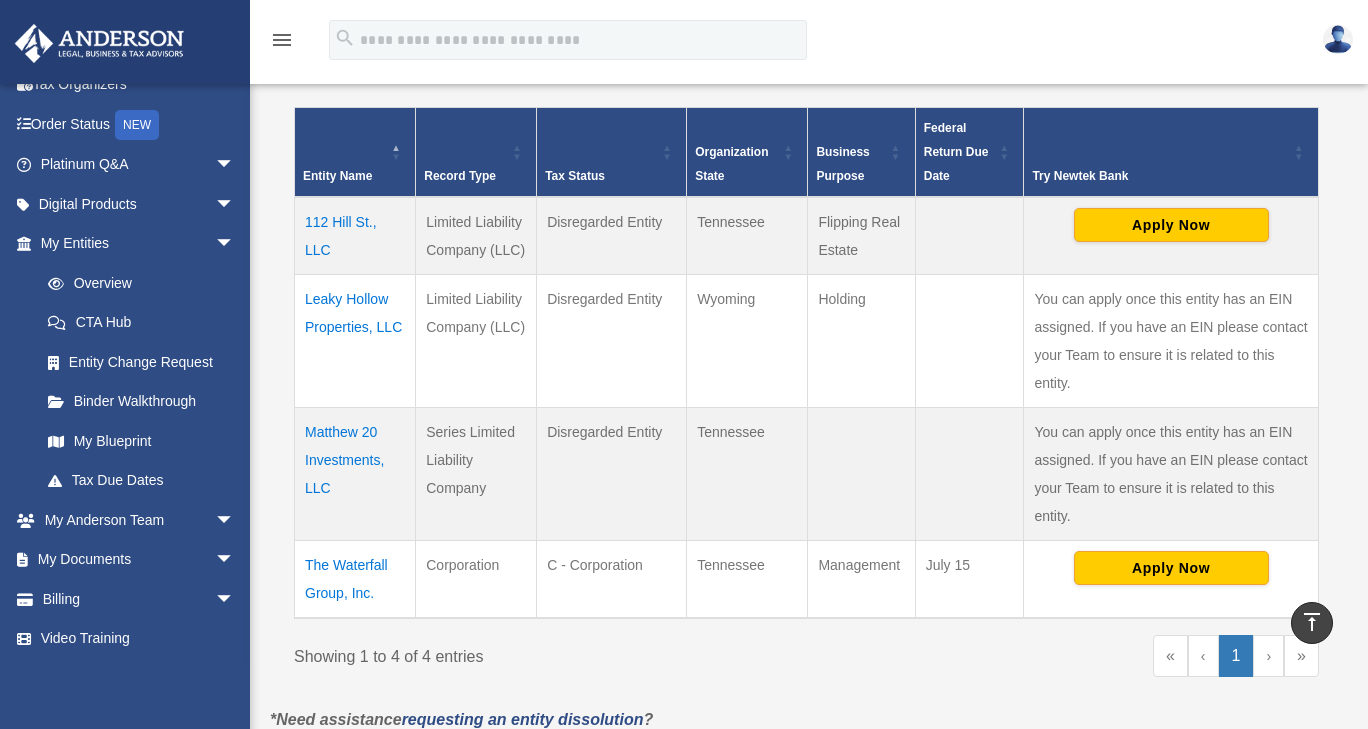 click on "Leaky Hollow Properties, LLC" at bounding box center (355, 340) 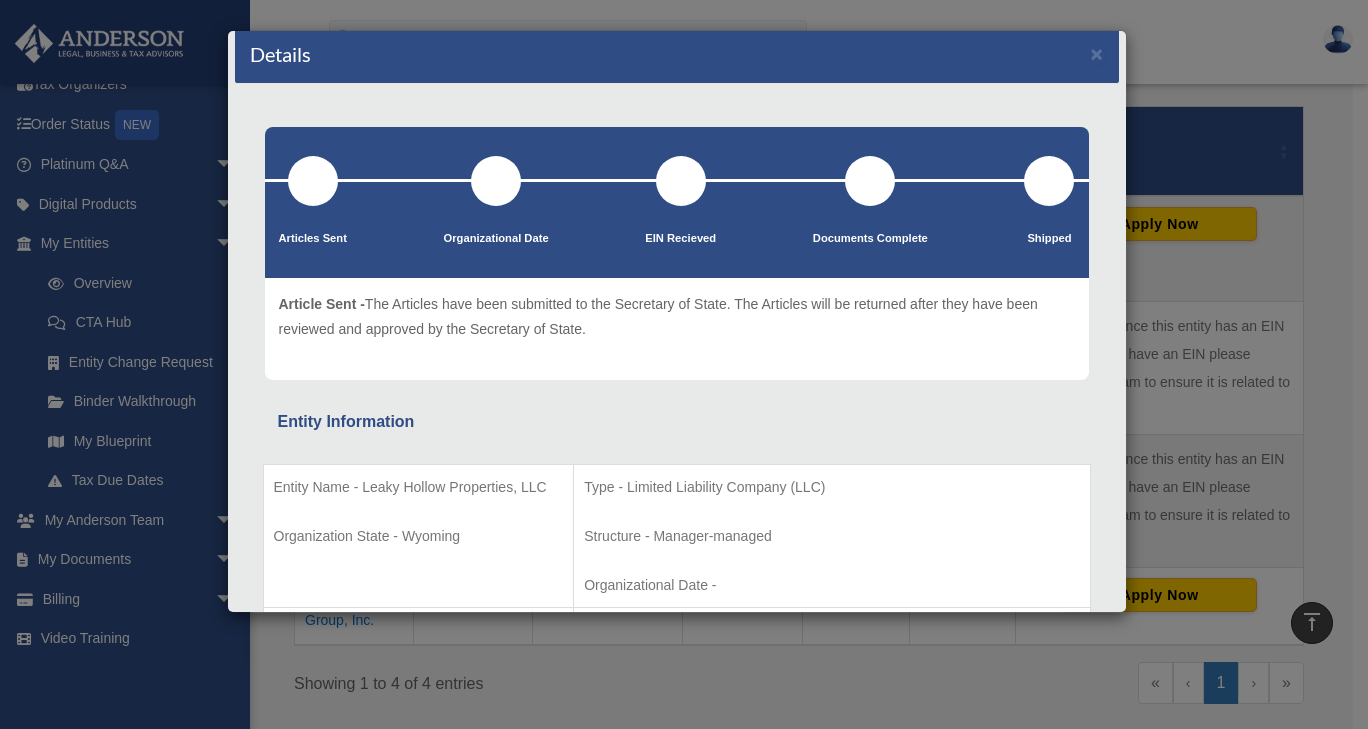 scroll, scrollTop: 0, scrollLeft: 0, axis: both 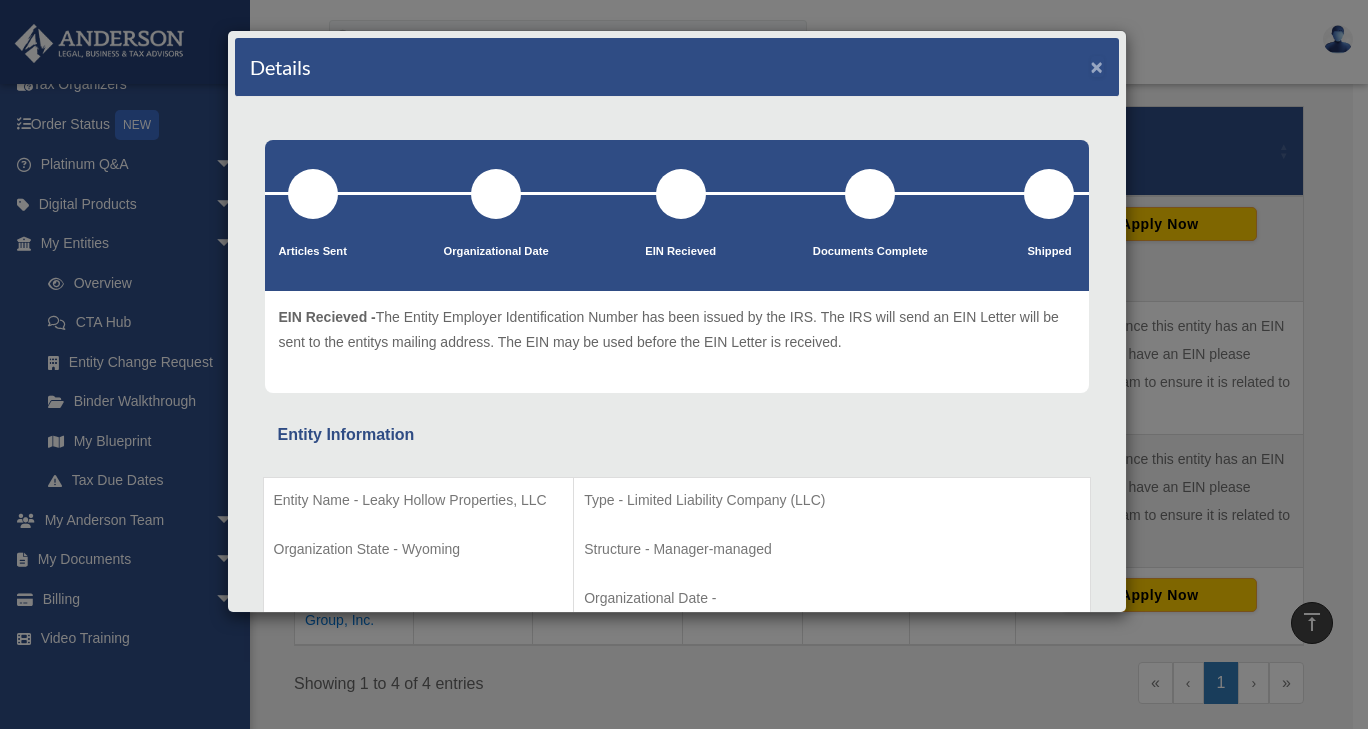 click on "×" at bounding box center [1097, 66] 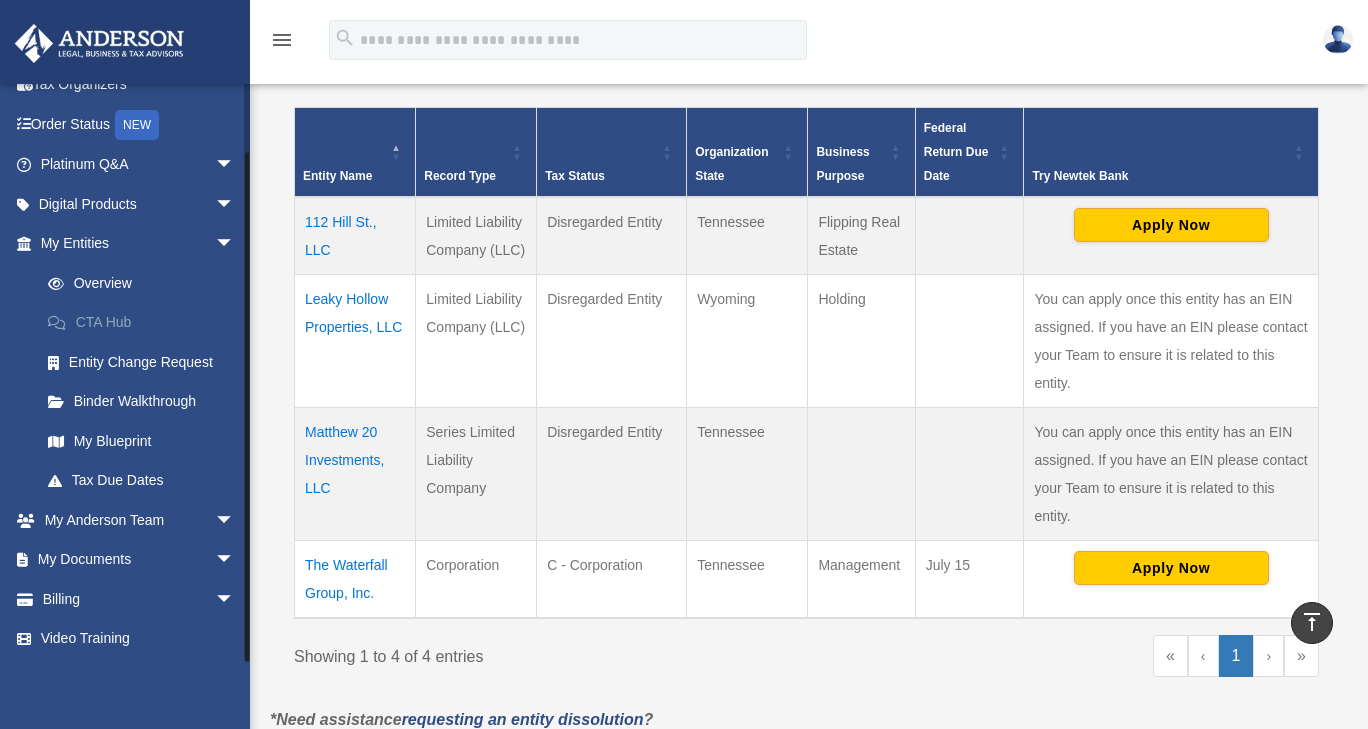 scroll, scrollTop: 0, scrollLeft: 0, axis: both 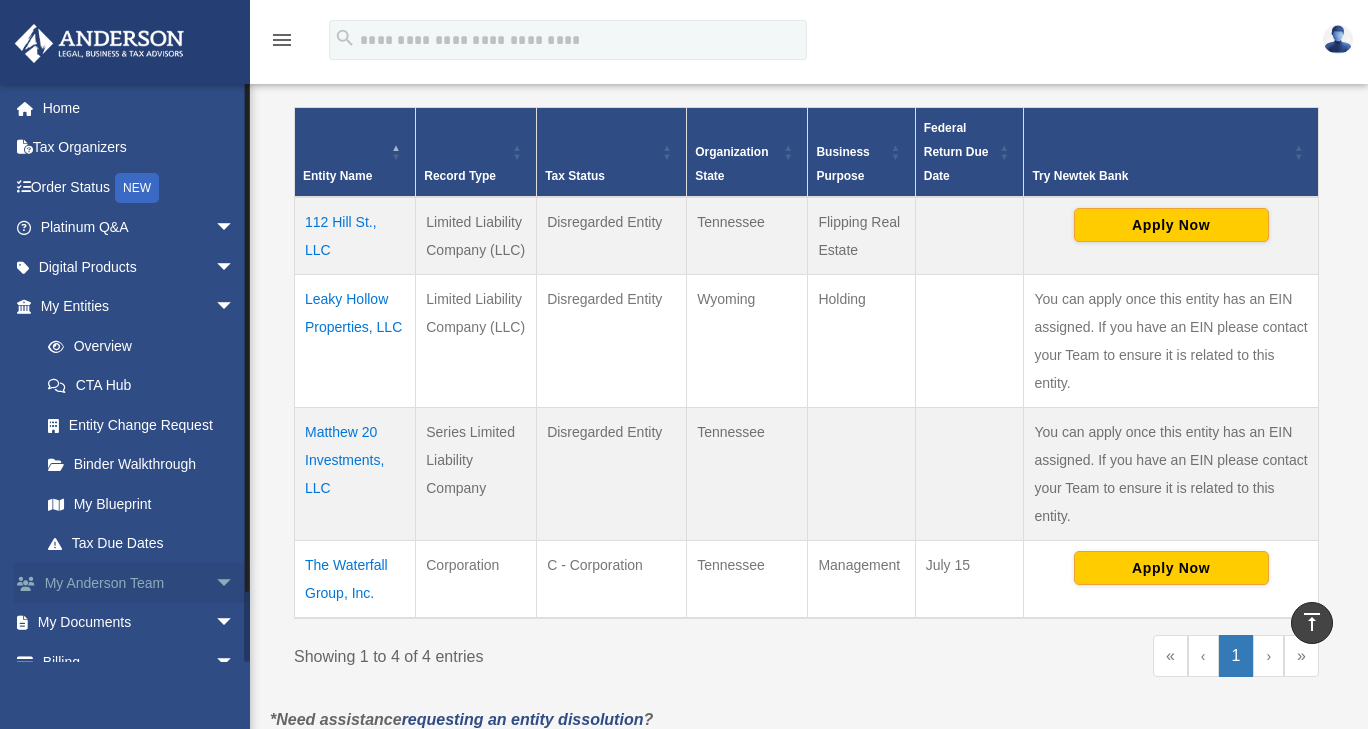 click on "My Anderson Team arrow_drop_down" at bounding box center [139, 583] 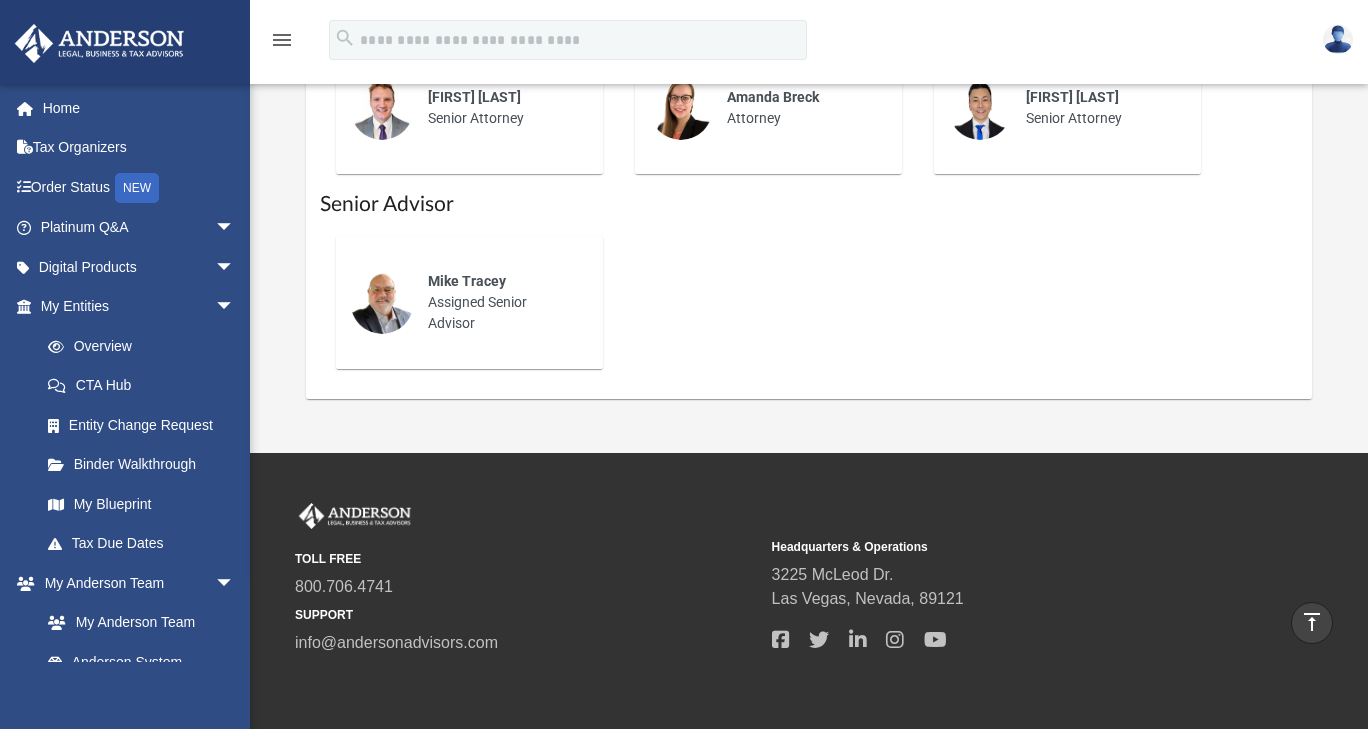 scroll, scrollTop: 1483, scrollLeft: 0, axis: vertical 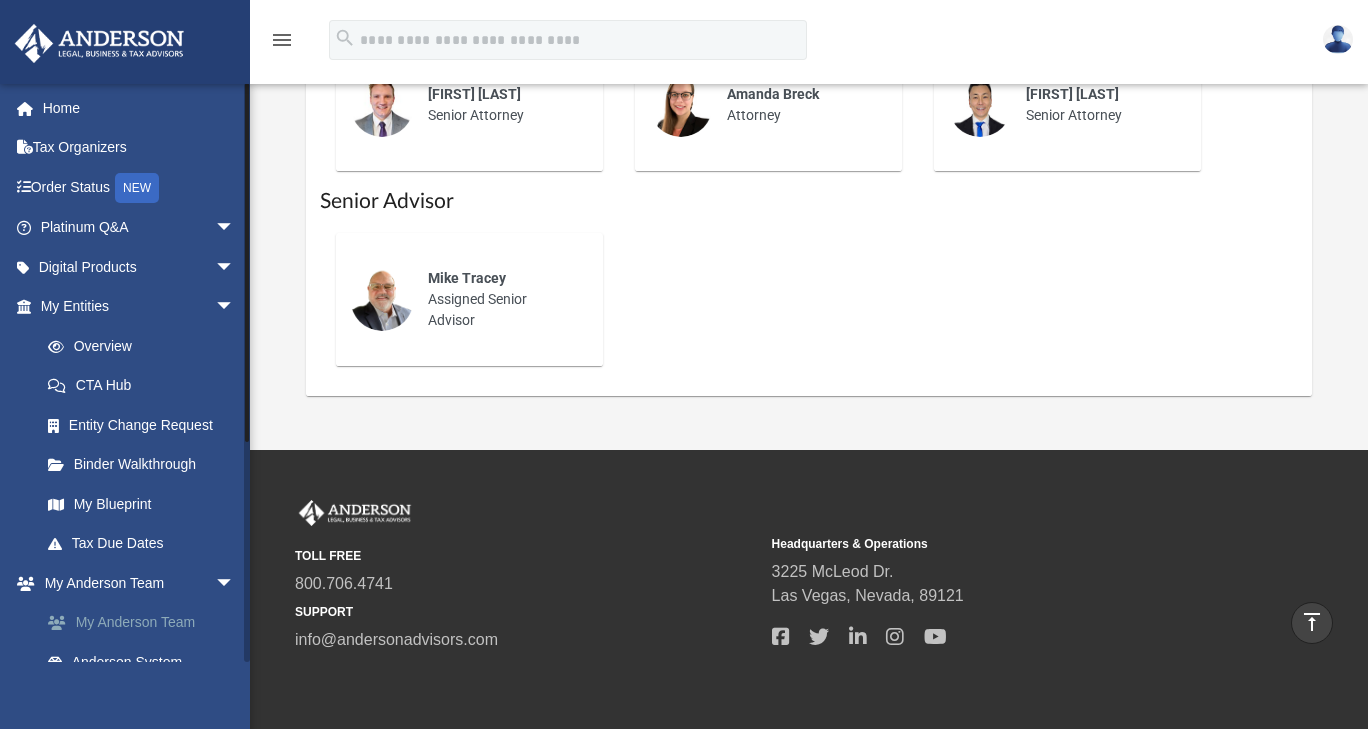 click on "My Anderson Team" at bounding box center (146, 623) 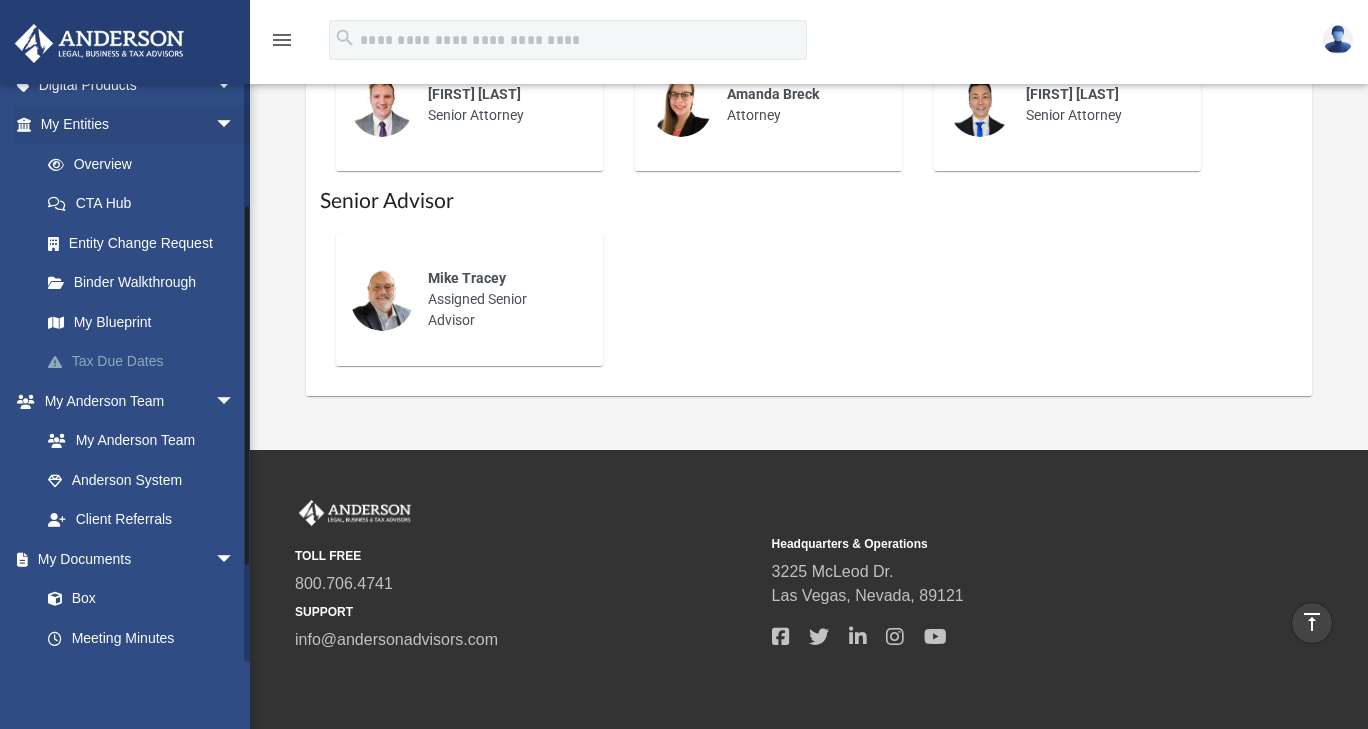 scroll, scrollTop: 190, scrollLeft: 0, axis: vertical 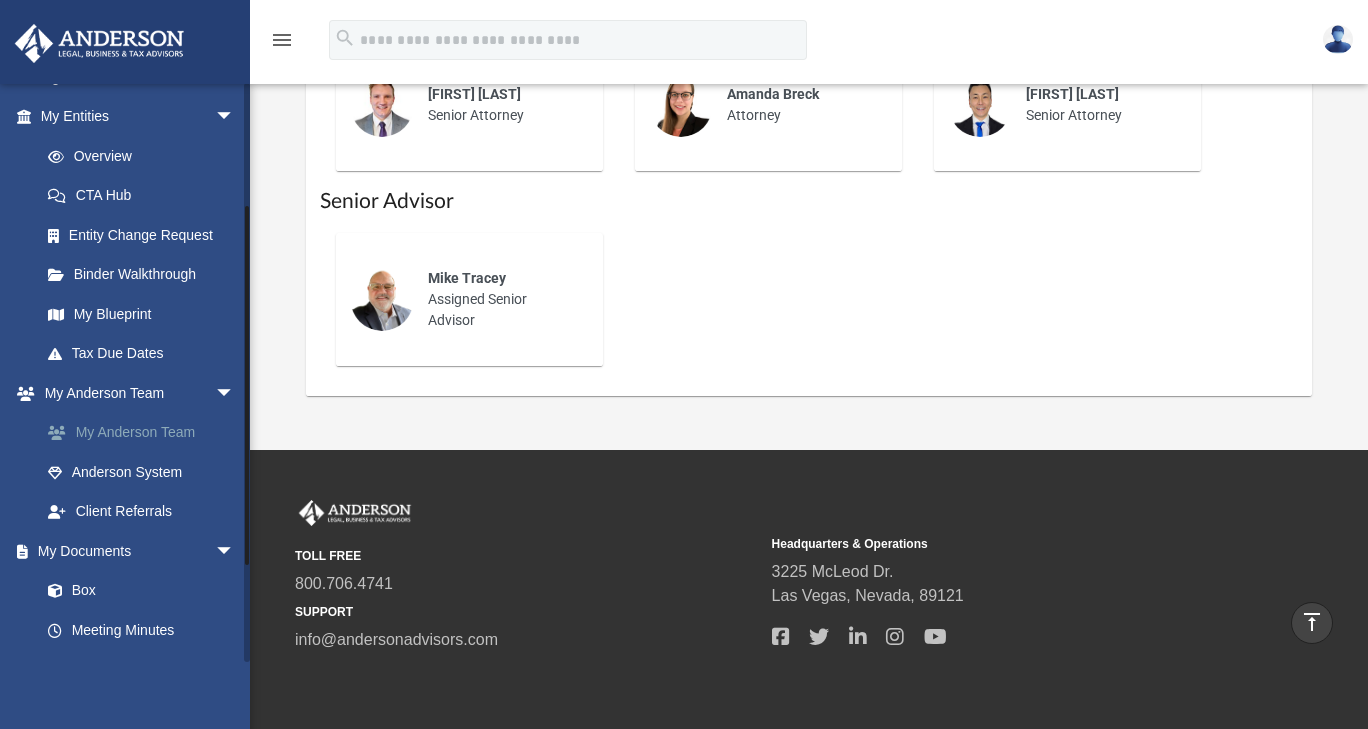 click on "My Anderson Team" at bounding box center (146, 433) 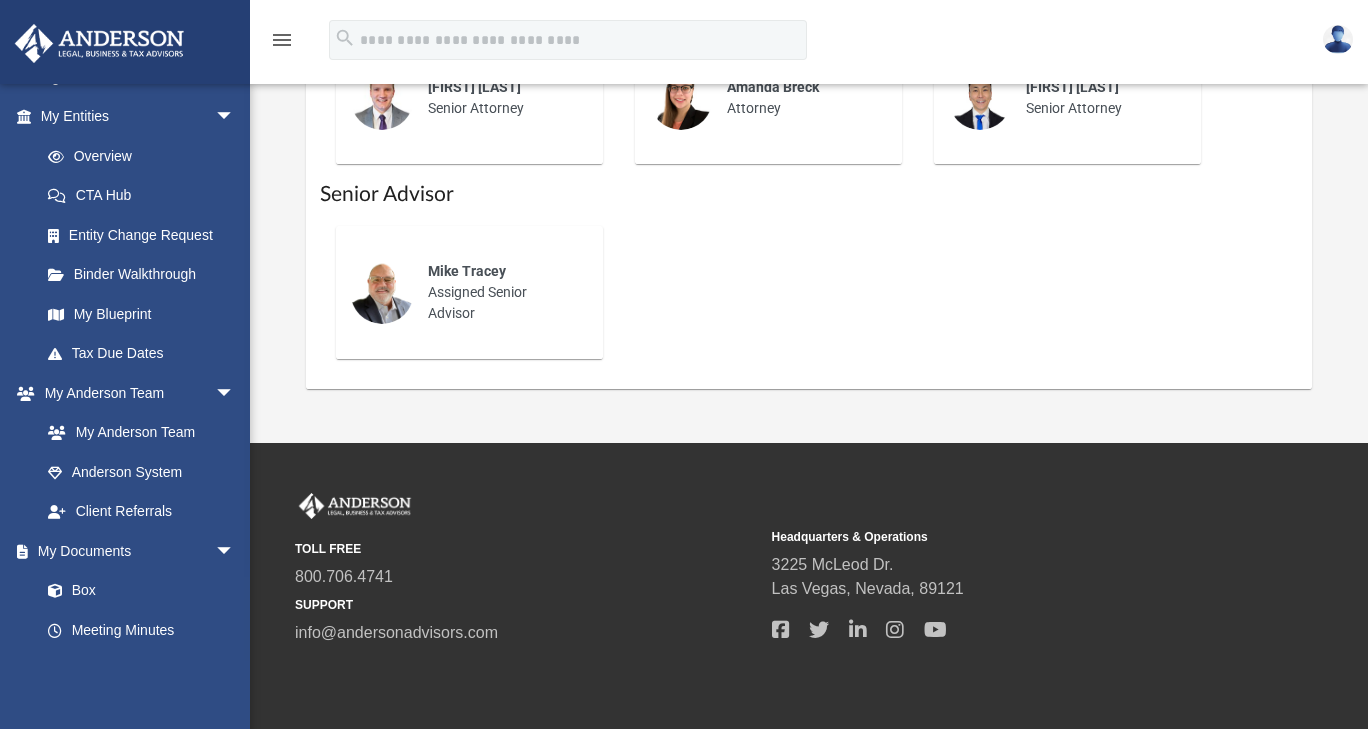 scroll, scrollTop: 1560, scrollLeft: 0, axis: vertical 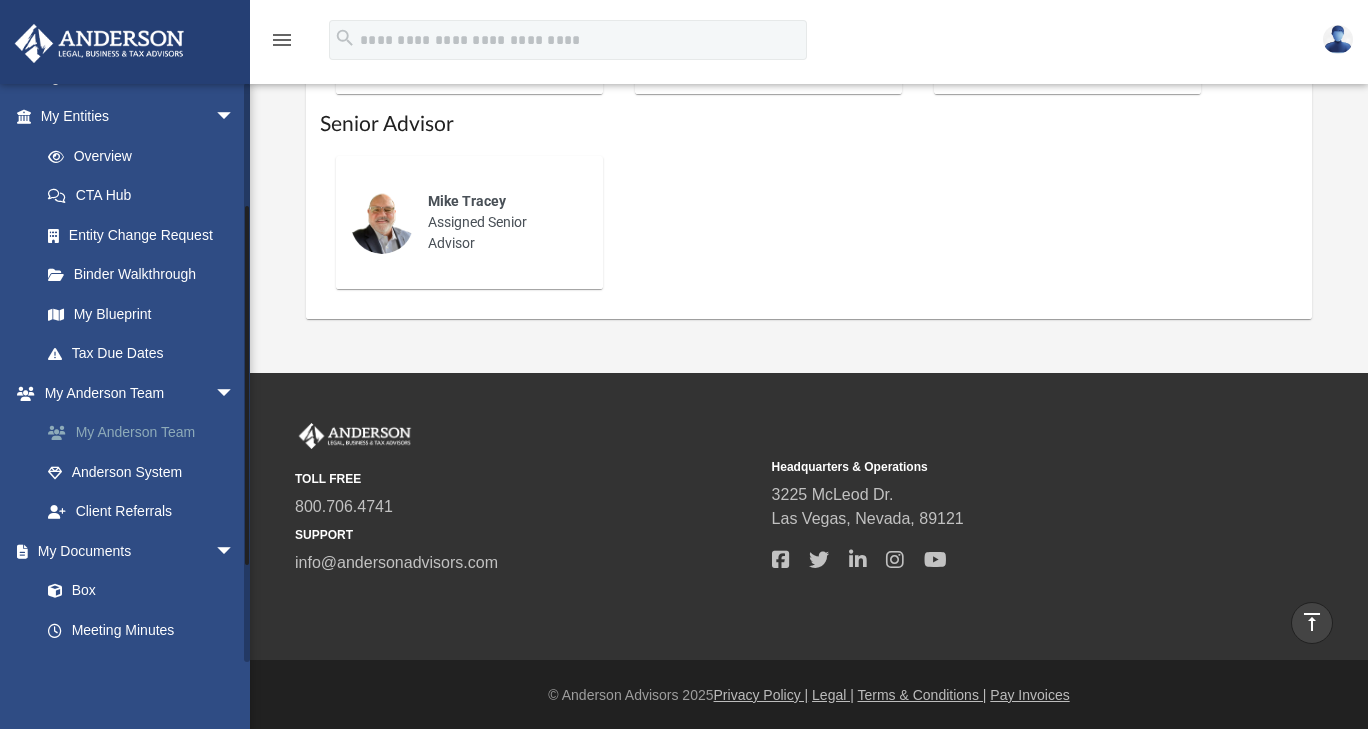 click at bounding box center (67, 433) 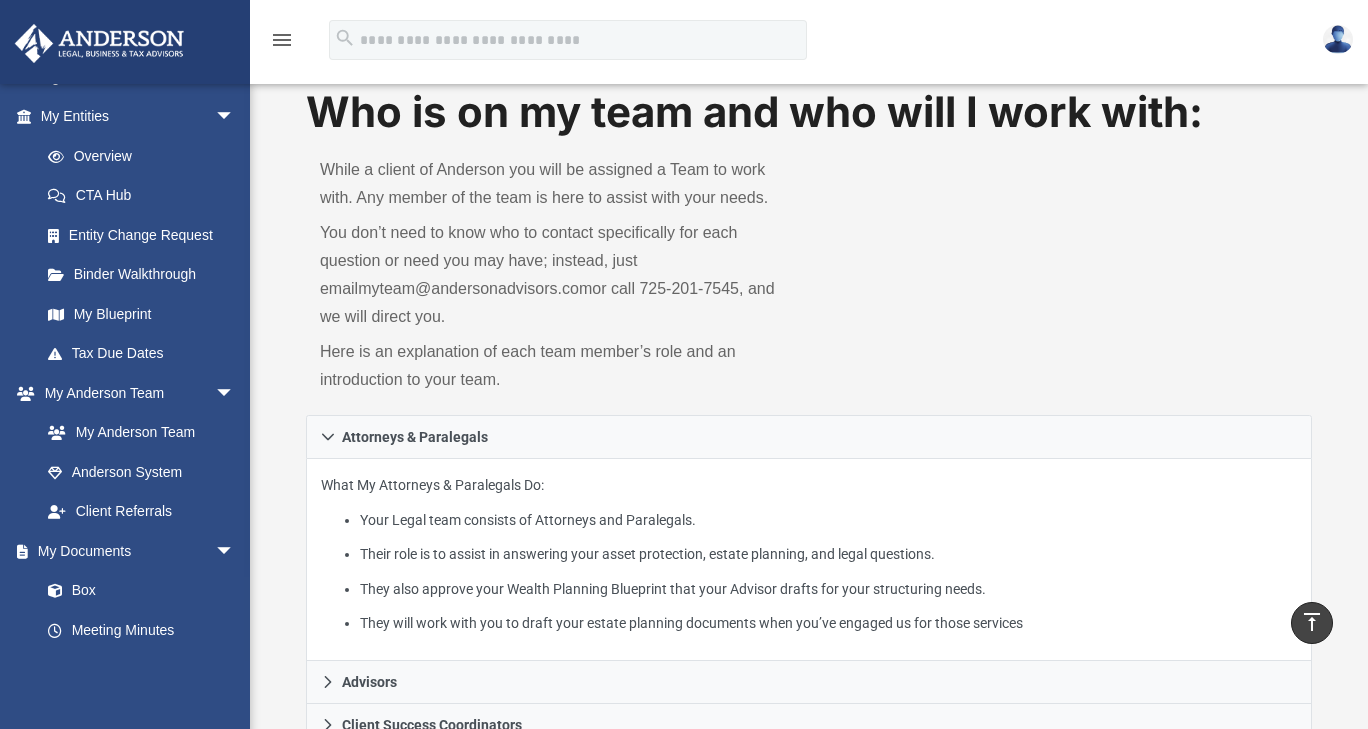 scroll, scrollTop: 0, scrollLeft: 0, axis: both 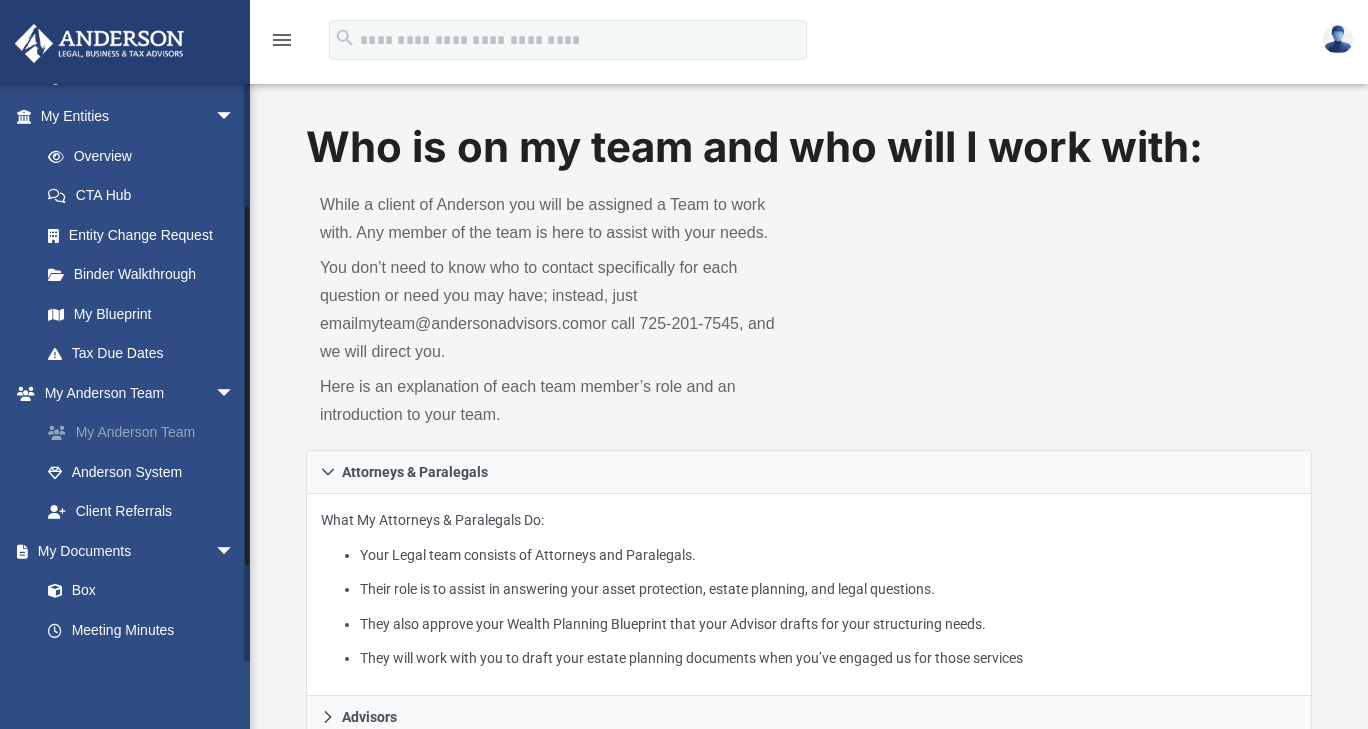 click on "My Anderson Team" at bounding box center [146, 433] 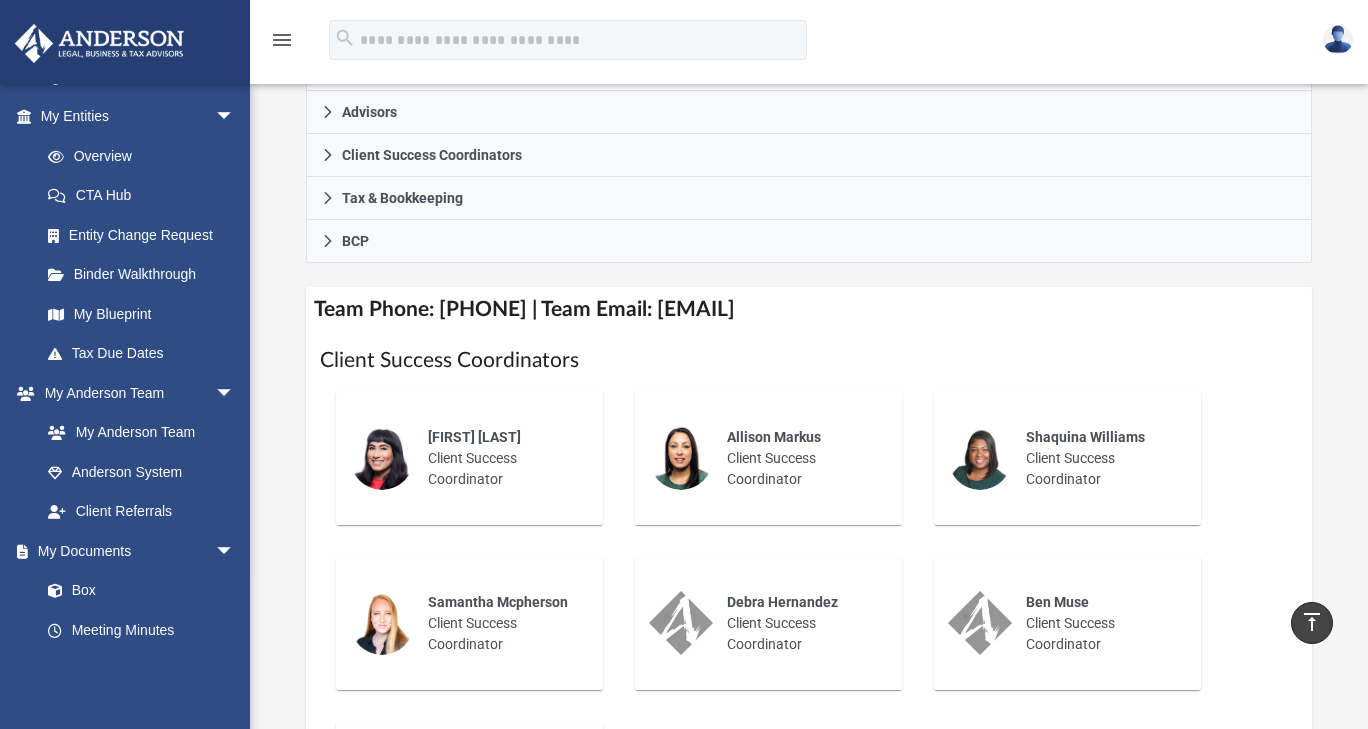scroll, scrollTop: 602, scrollLeft: 0, axis: vertical 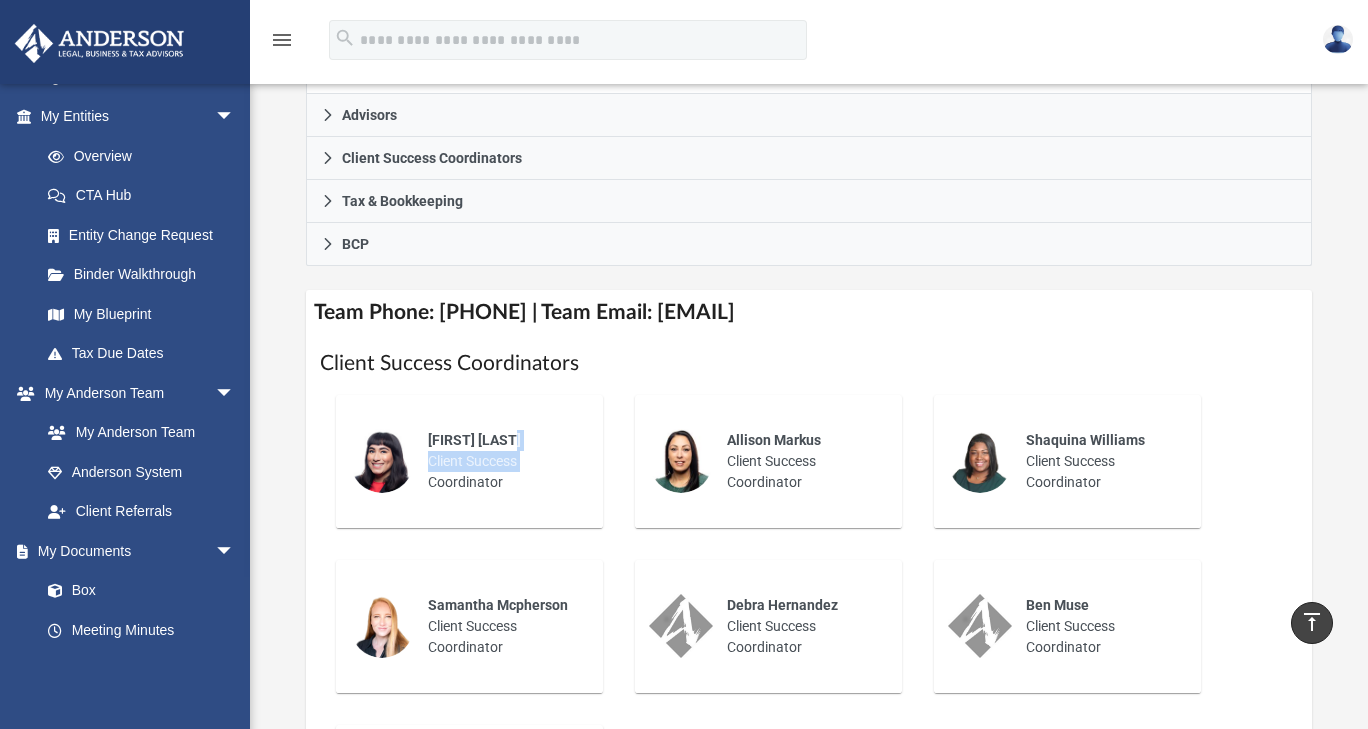 drag, startPoint x: 536, startPoint y: 470, endPoint x: 531, endPoint y: 442, distance: 28.442924 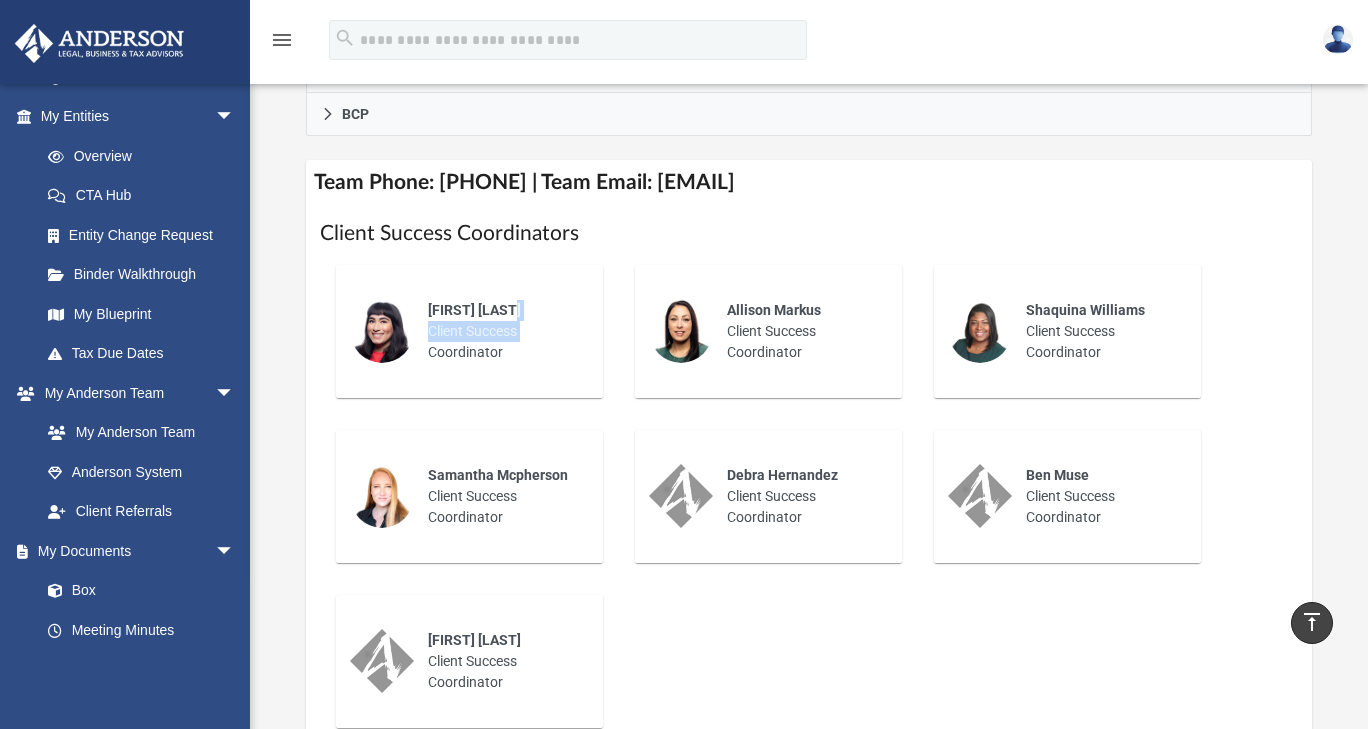 scroll, scrollTop: 748, scrollLeft: 0, axis: vertical 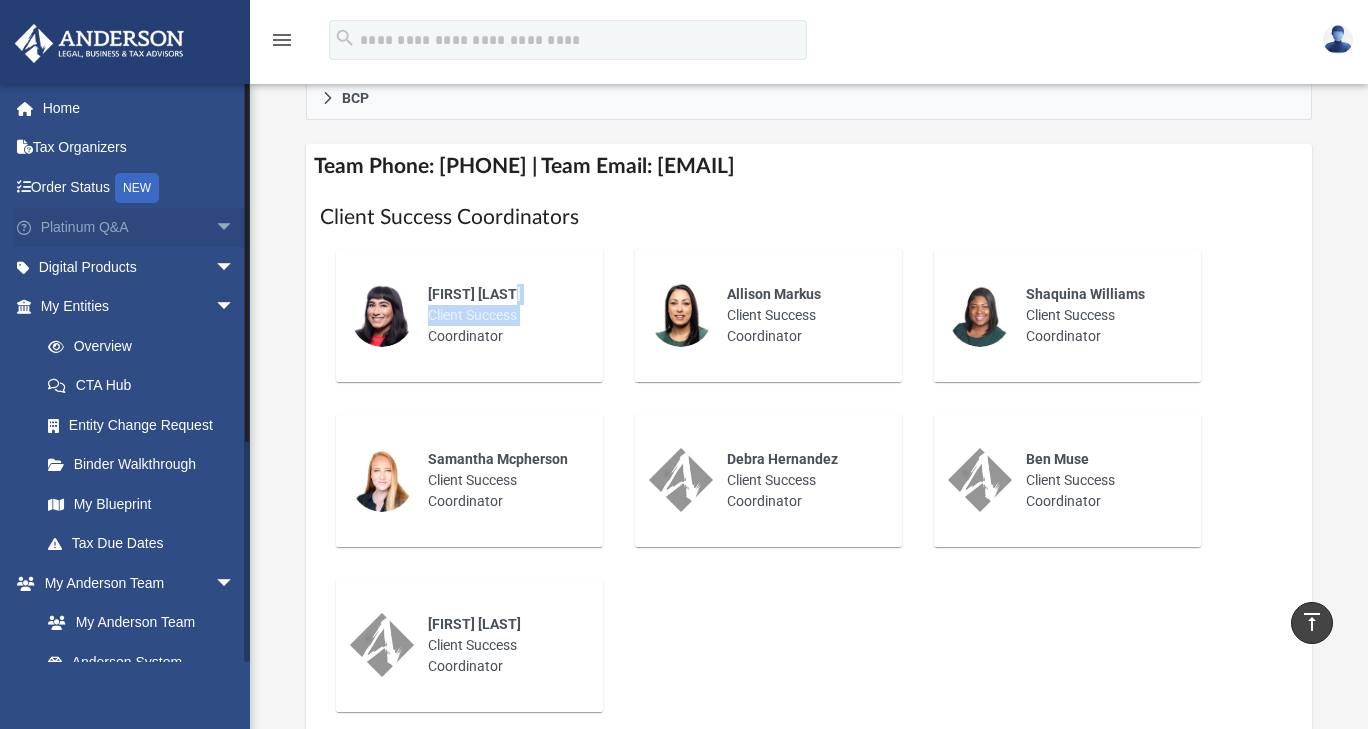 click on "Platinum Q&A arrow_drop_down" at bounding box center (139, 228) 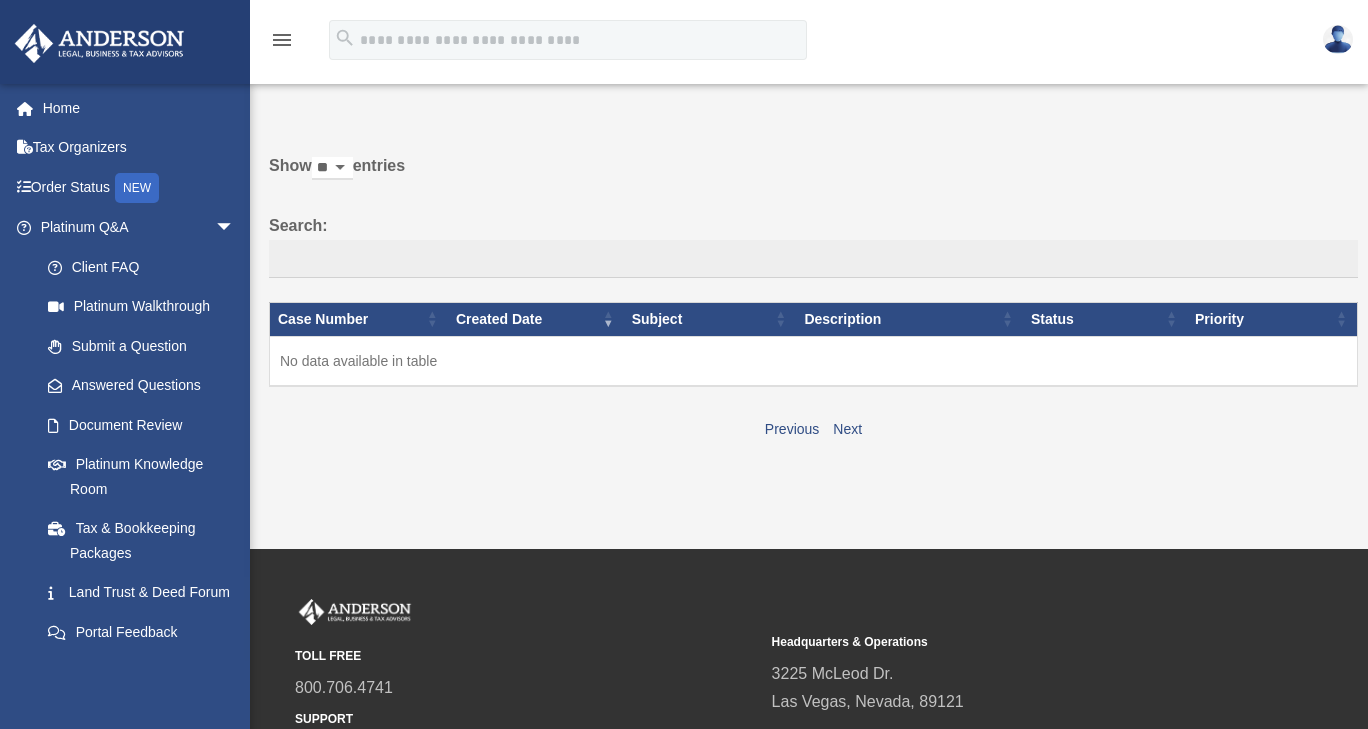 scroll, scrollTop: 0, scrollLeft: 0, axis: both 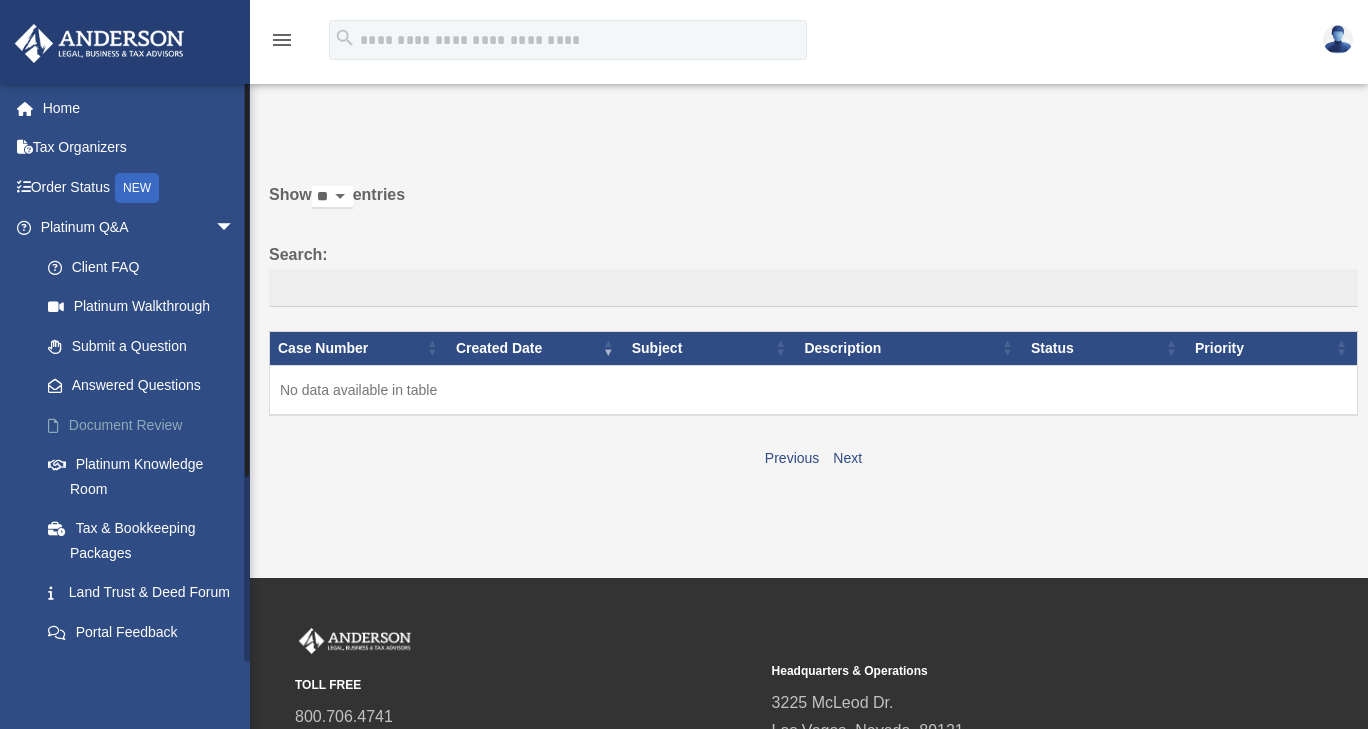 click on "Document Review" at bounding box center (146, 425) 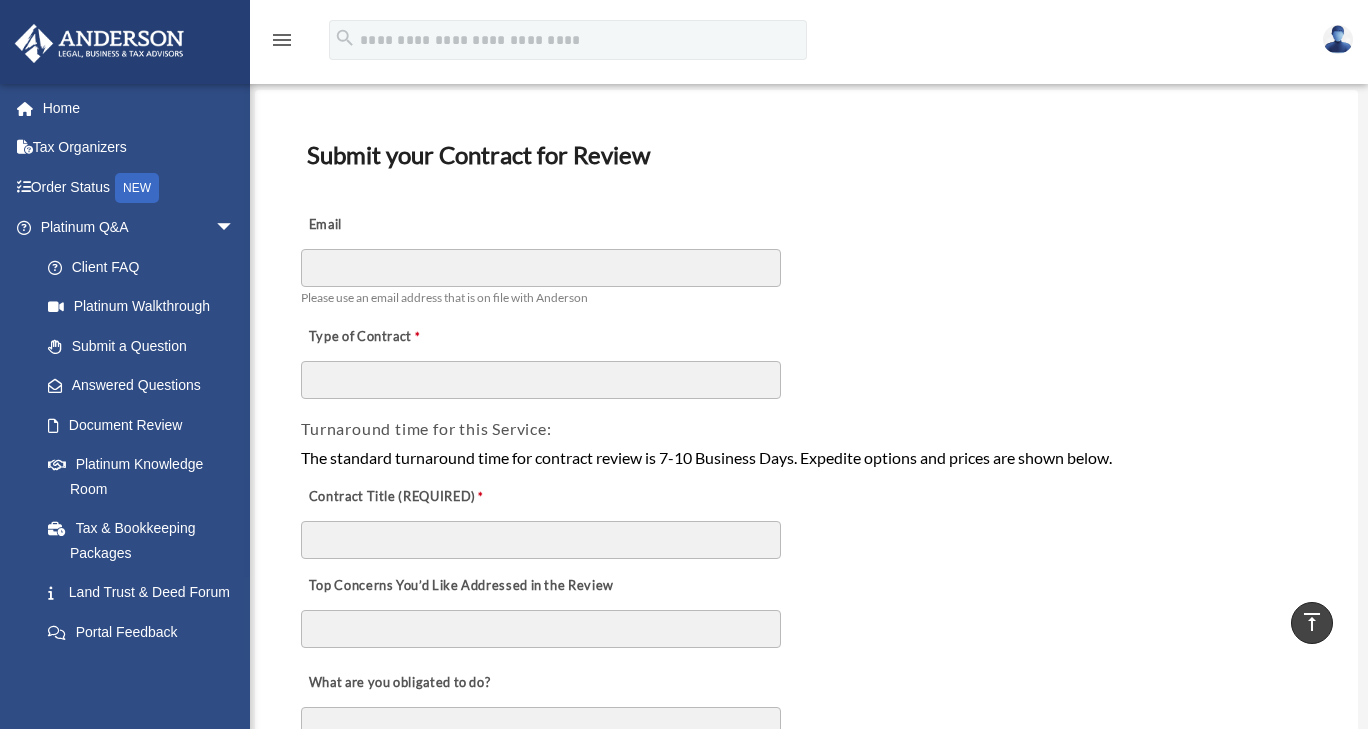 scroll, scrollTop: 0, scrollLeft: 0, axis: both 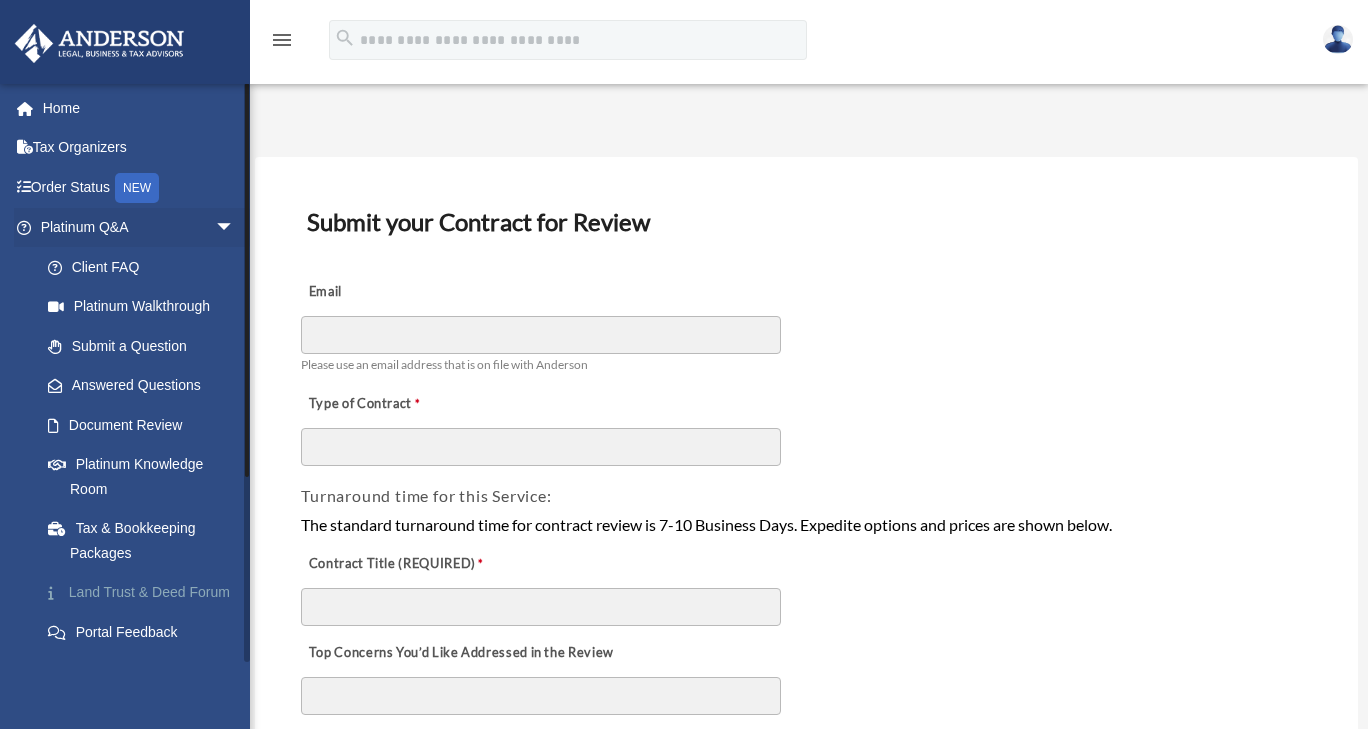 click on "Land Trust & Deed Forum" at bounding box center (146, 593) 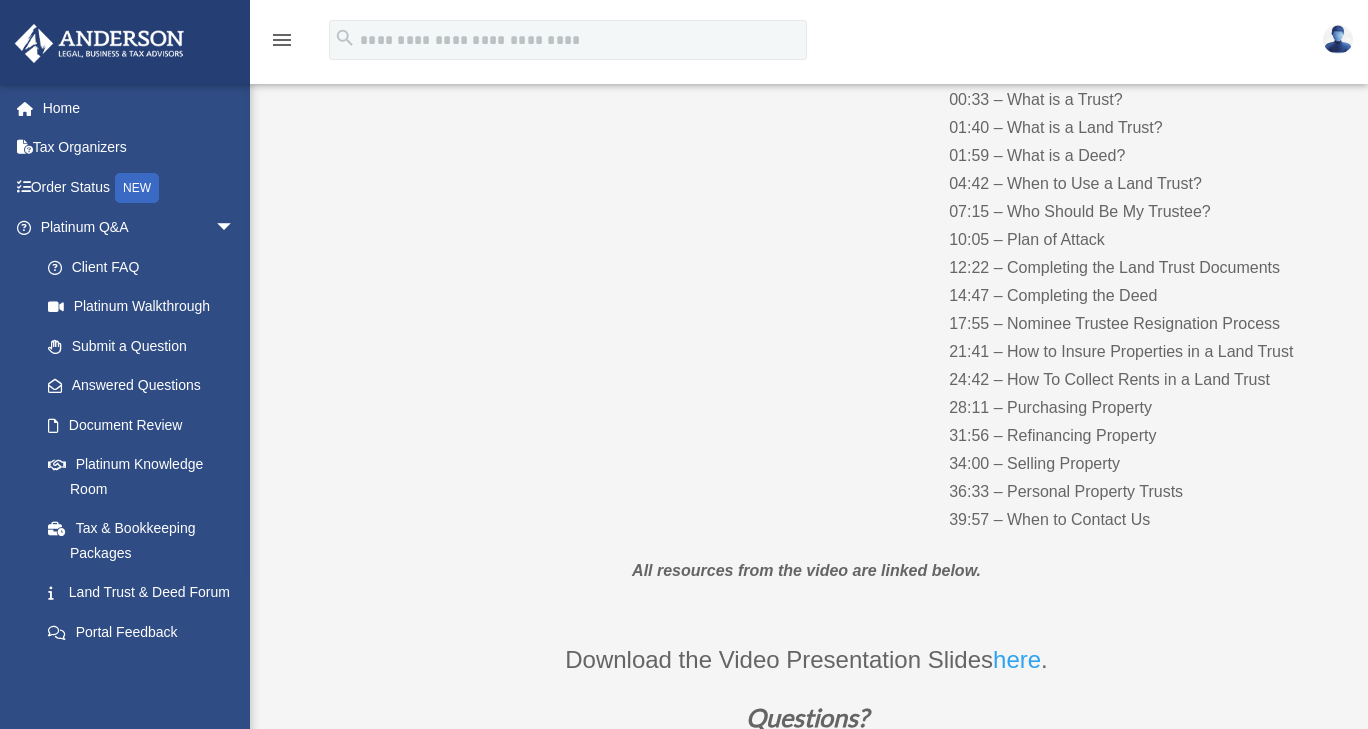 scroll, scrollTop: 253, scrollLeft: 0, axis: vertical 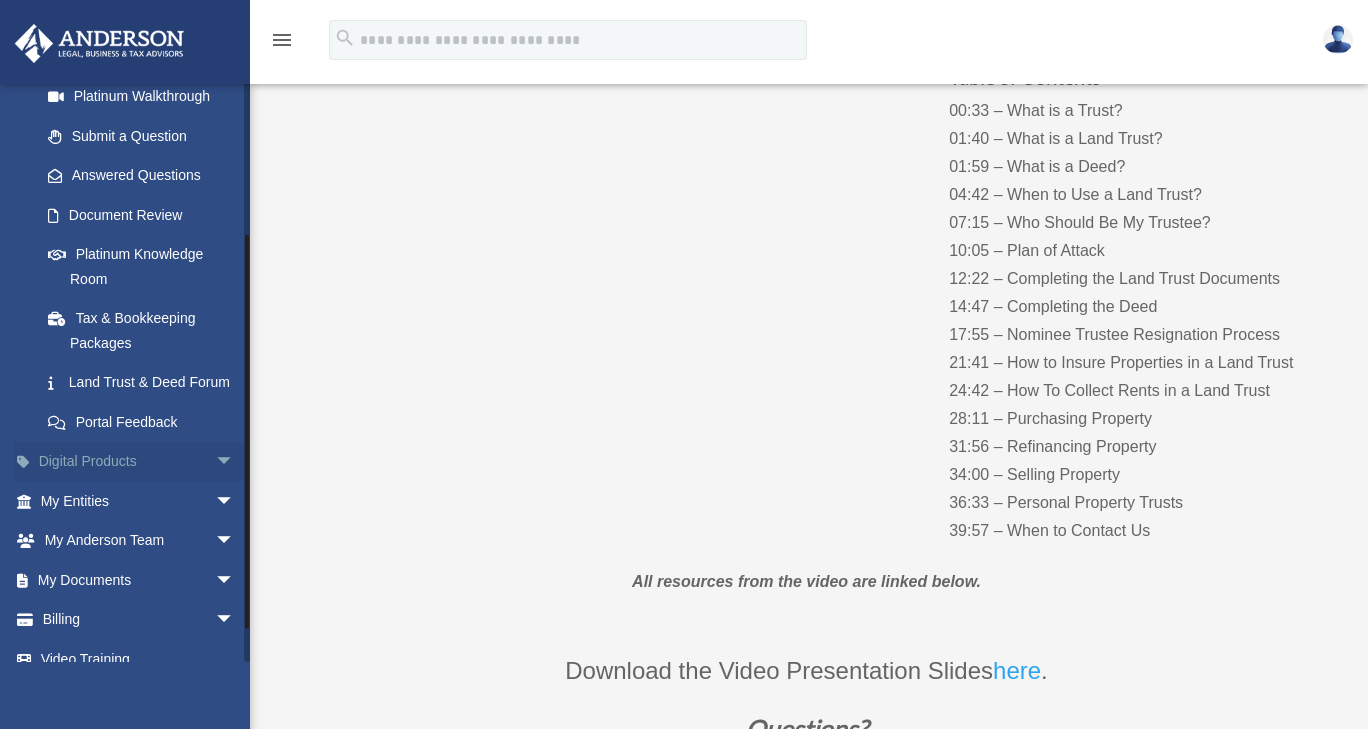 click on "Digital Products arrow_drop_down" at bounding box center [139, 462] 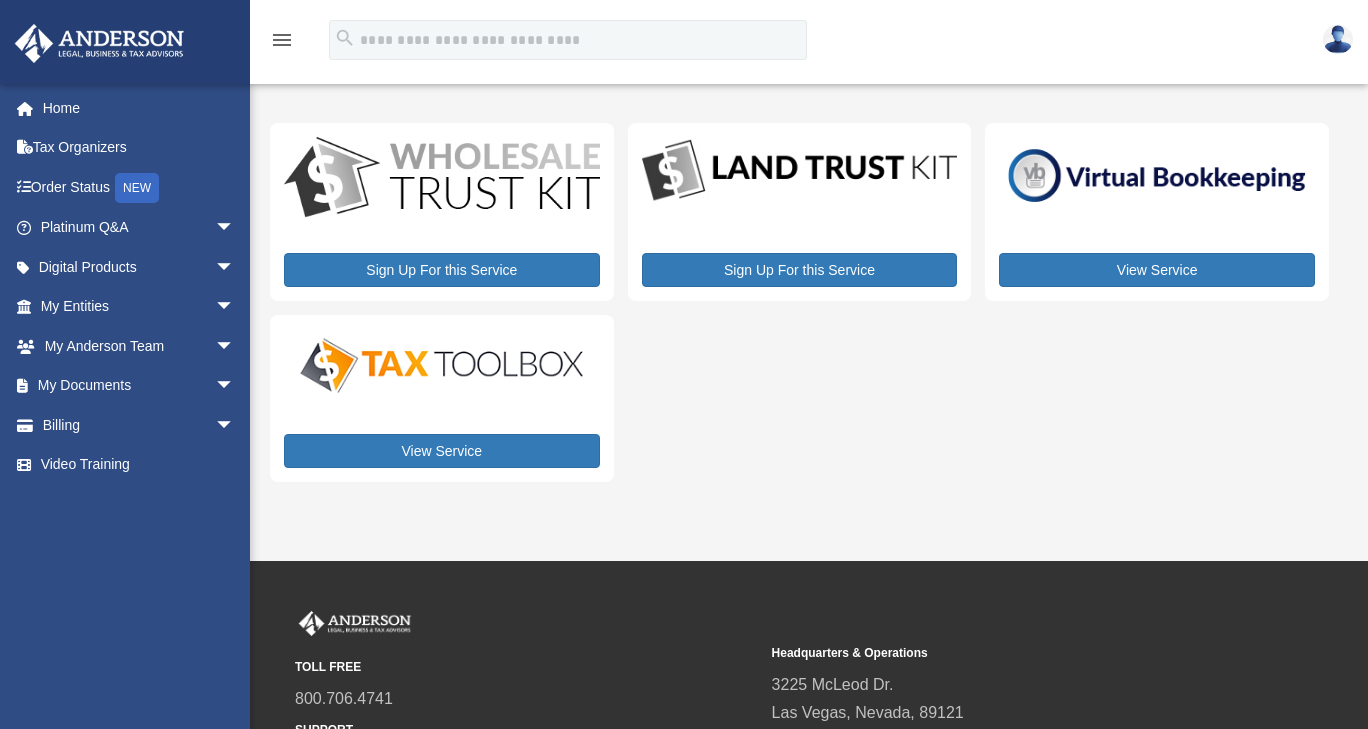 scroll, scrollTop: 0, scrollLeft: 0, axis: both 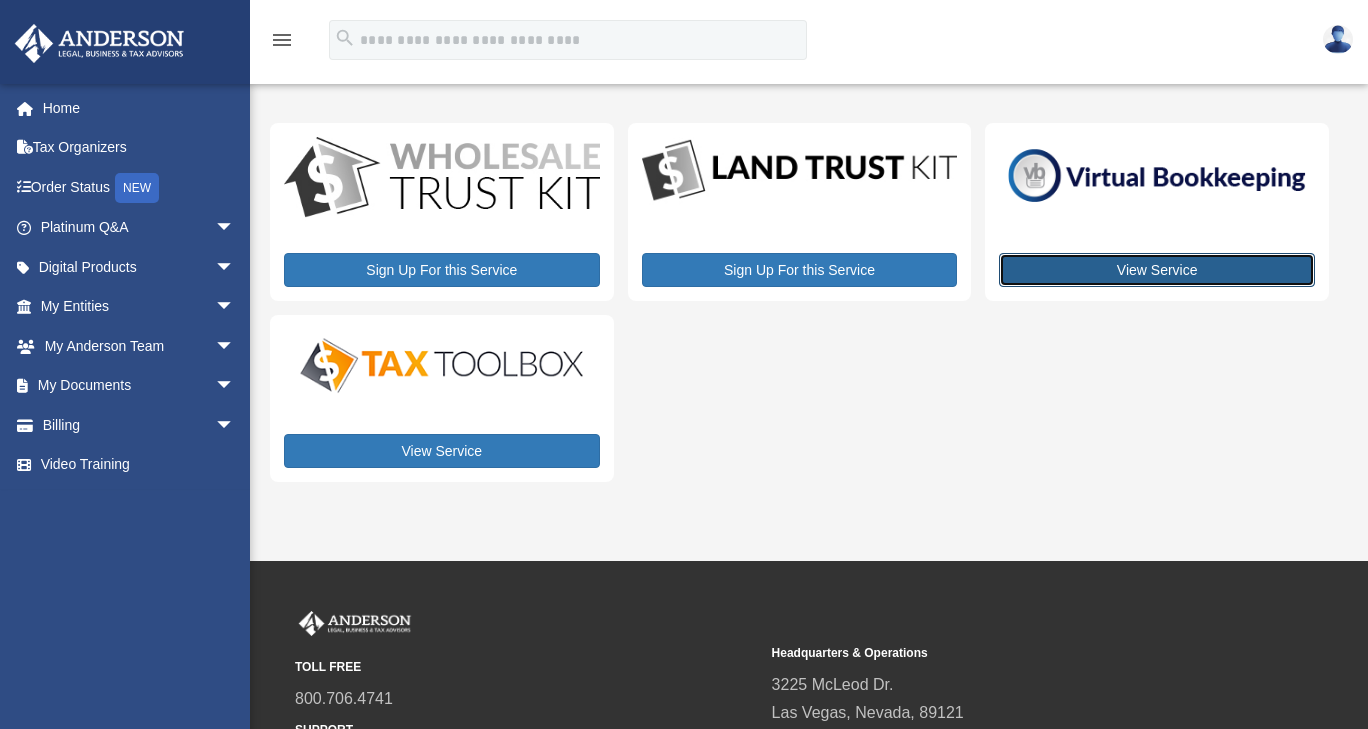 click on "View Service" at bounding box center [1157, 270] 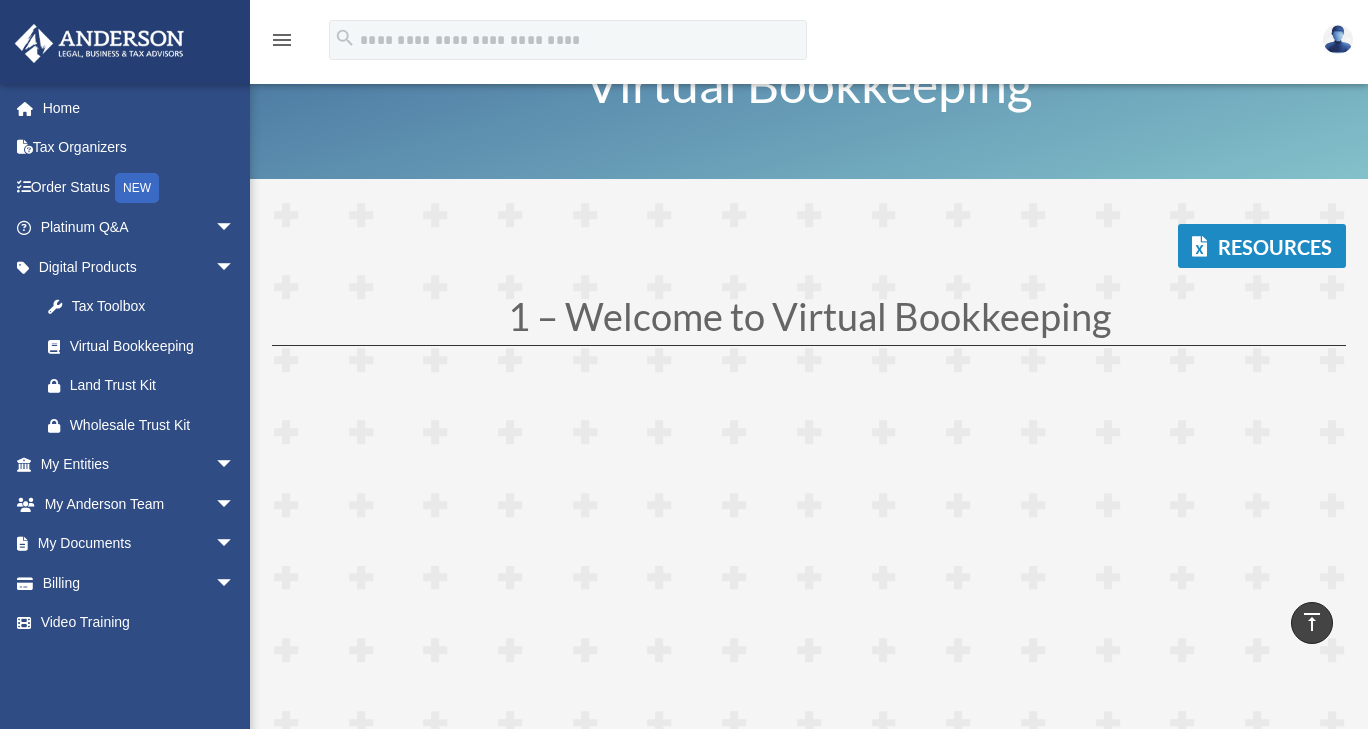 scroll, scrollTop: 0, scrollLeft: 0, axis: both 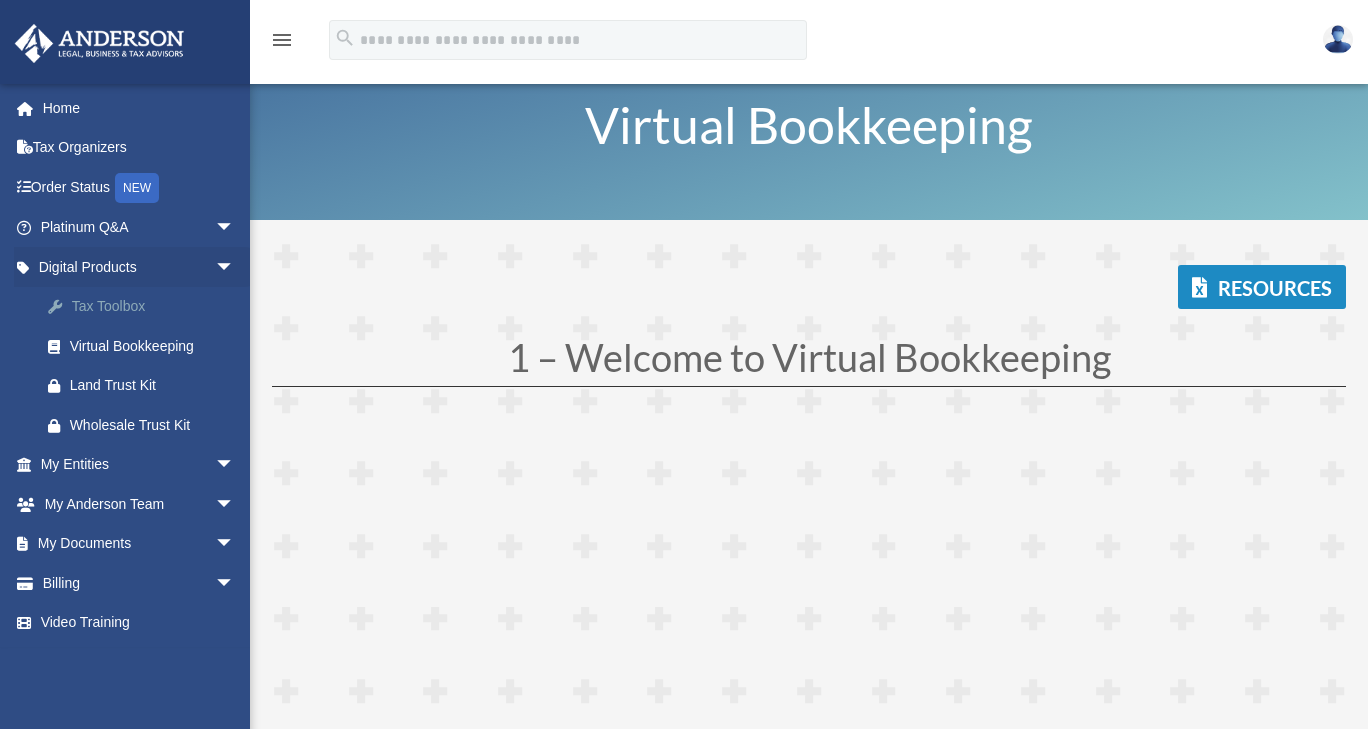 click on "Tax Toolbox" at bounding box center (155, 306) 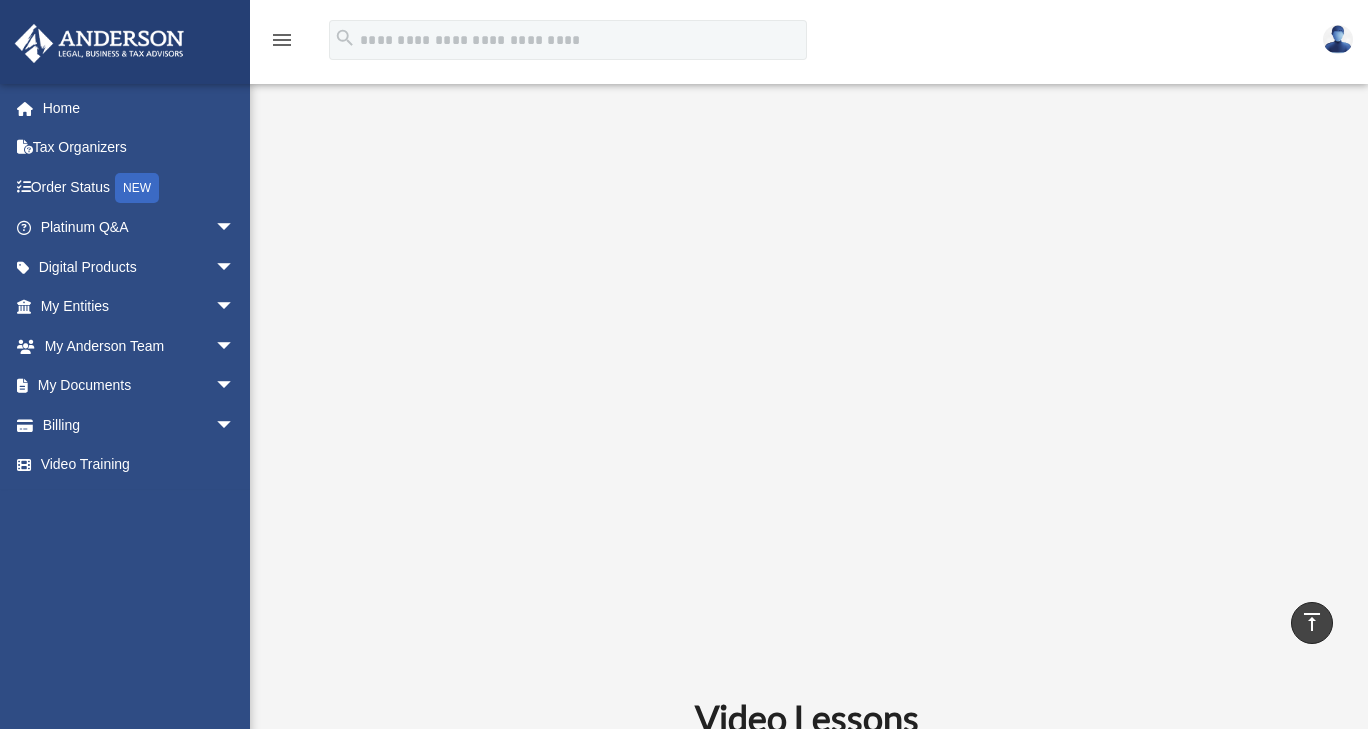 scroll, scrollTop: 544, scrollLeft: 0, axis: vertical 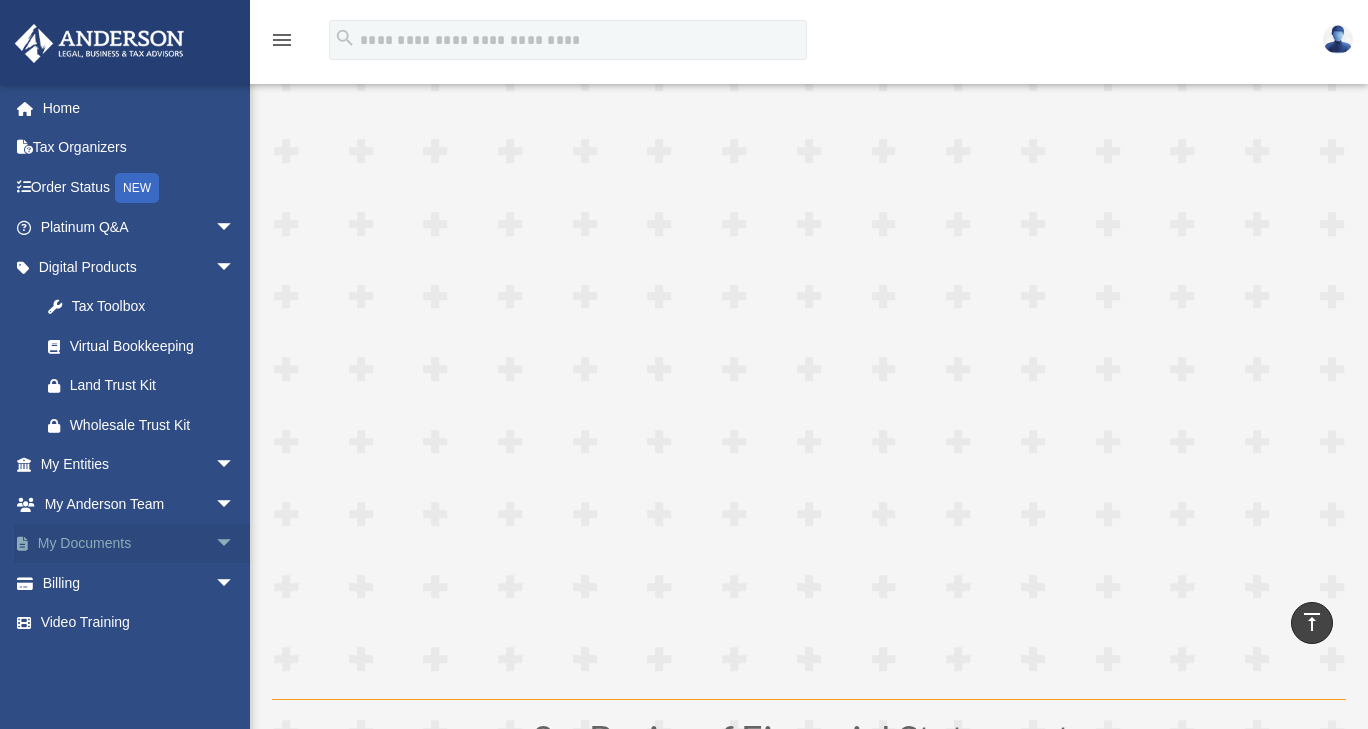 click on "My Documents arrow_drop_down" at bounding box center (139, 544) 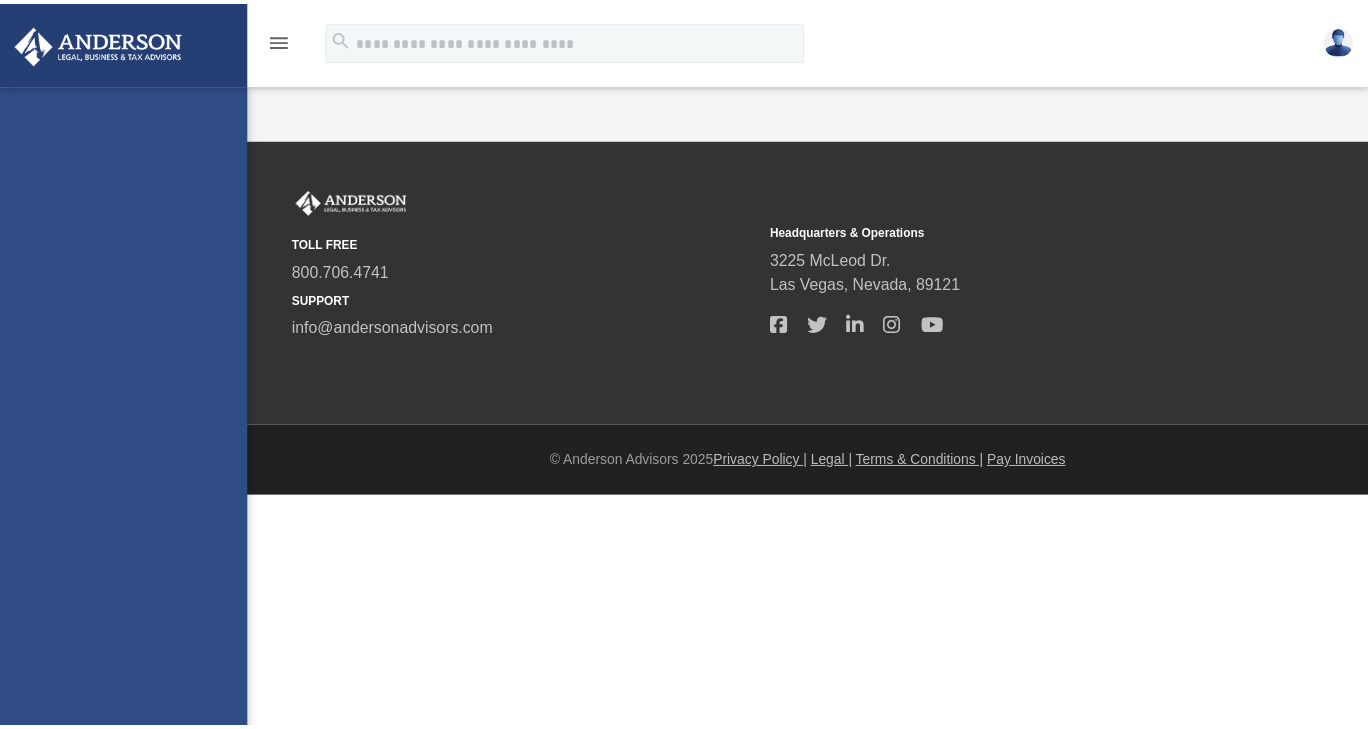 scroll, scrollTop: 0, scrollLeft: 0, axis: both 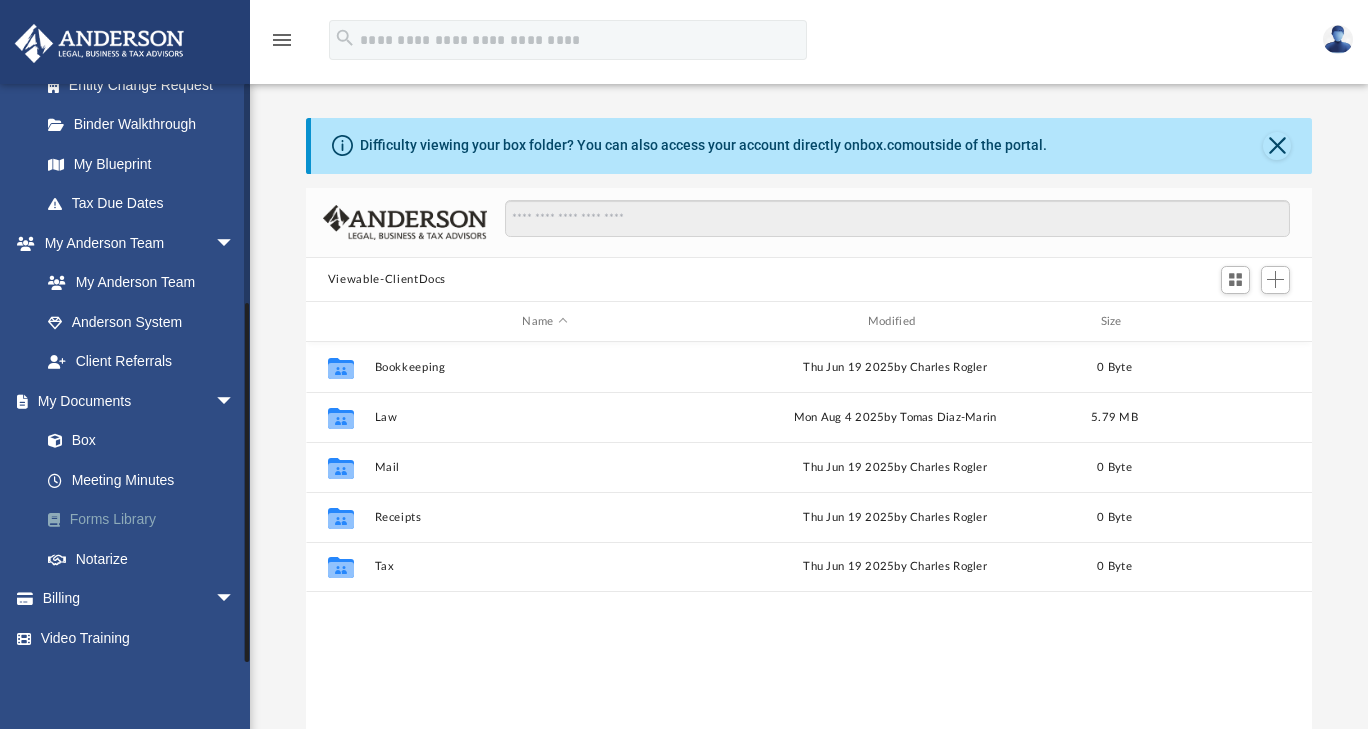 click on "Forms Library" at bounding box center (146, 520) 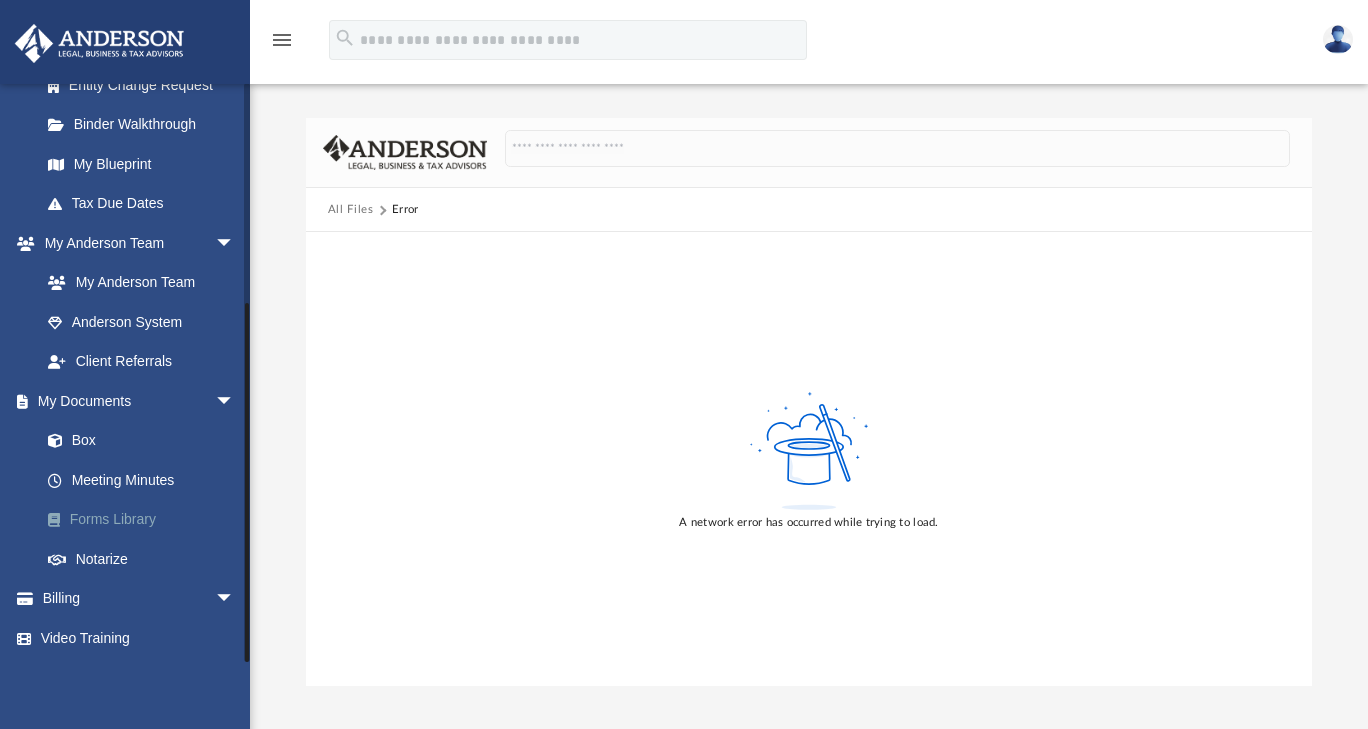 click on "Forms Library" at bounding box center (146, 520) 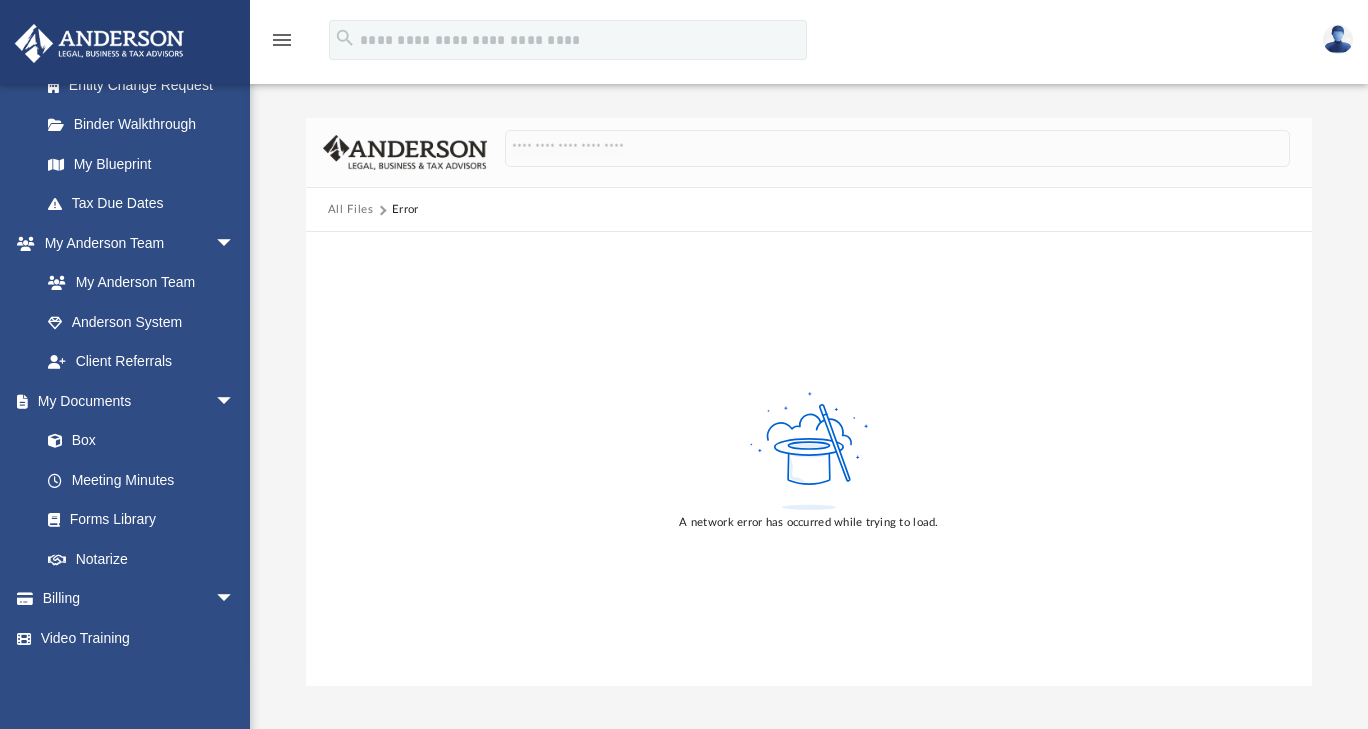 click on "All Files" at bounding box center (351, 210) 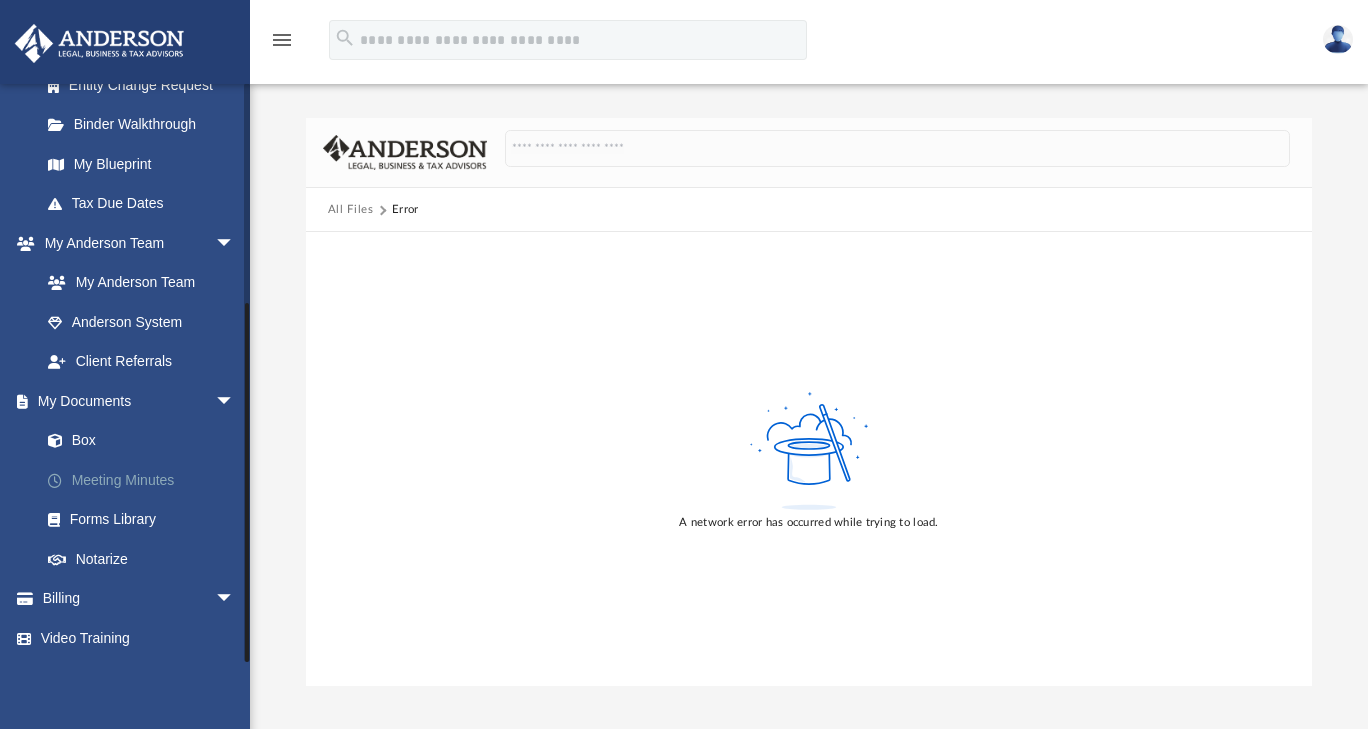 click on "Meeting Minutes" at bounding box center (146, 480) 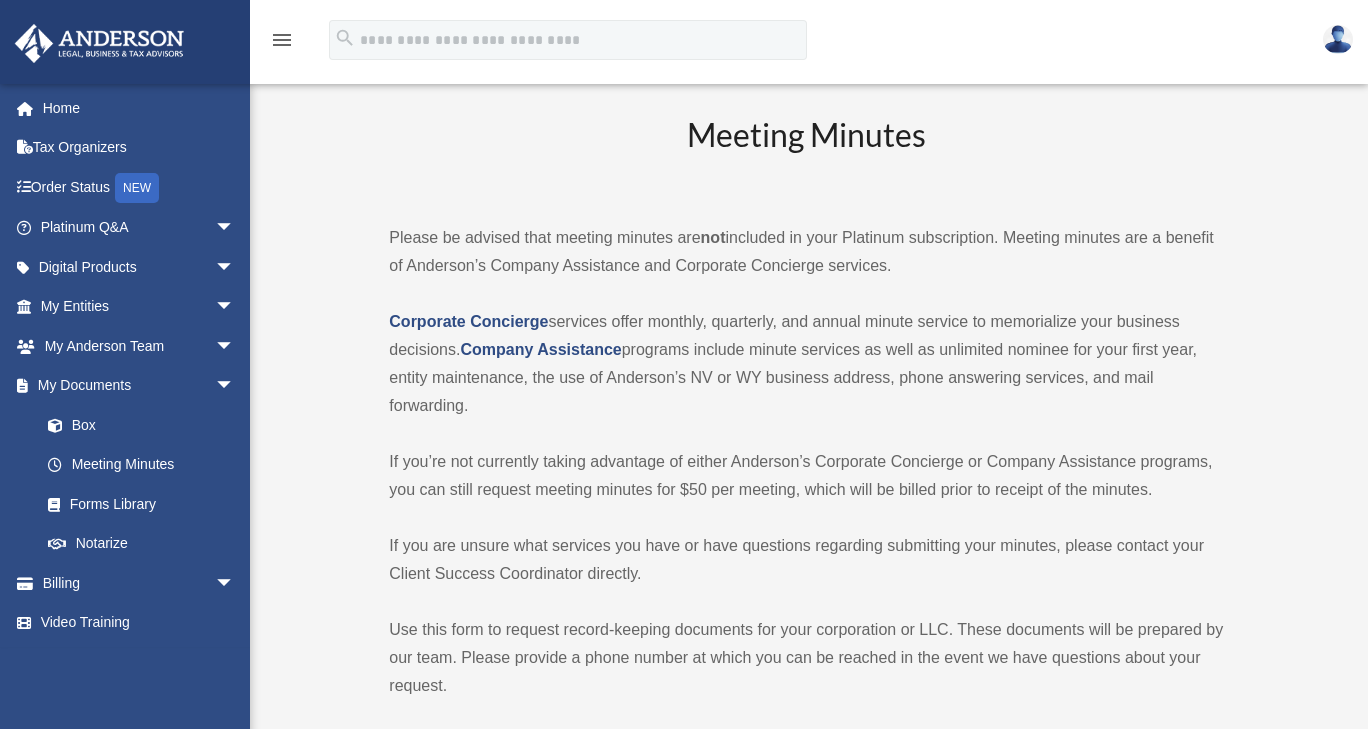 scroll, scrollTop: 0, scrollLeft: 0, axis: both 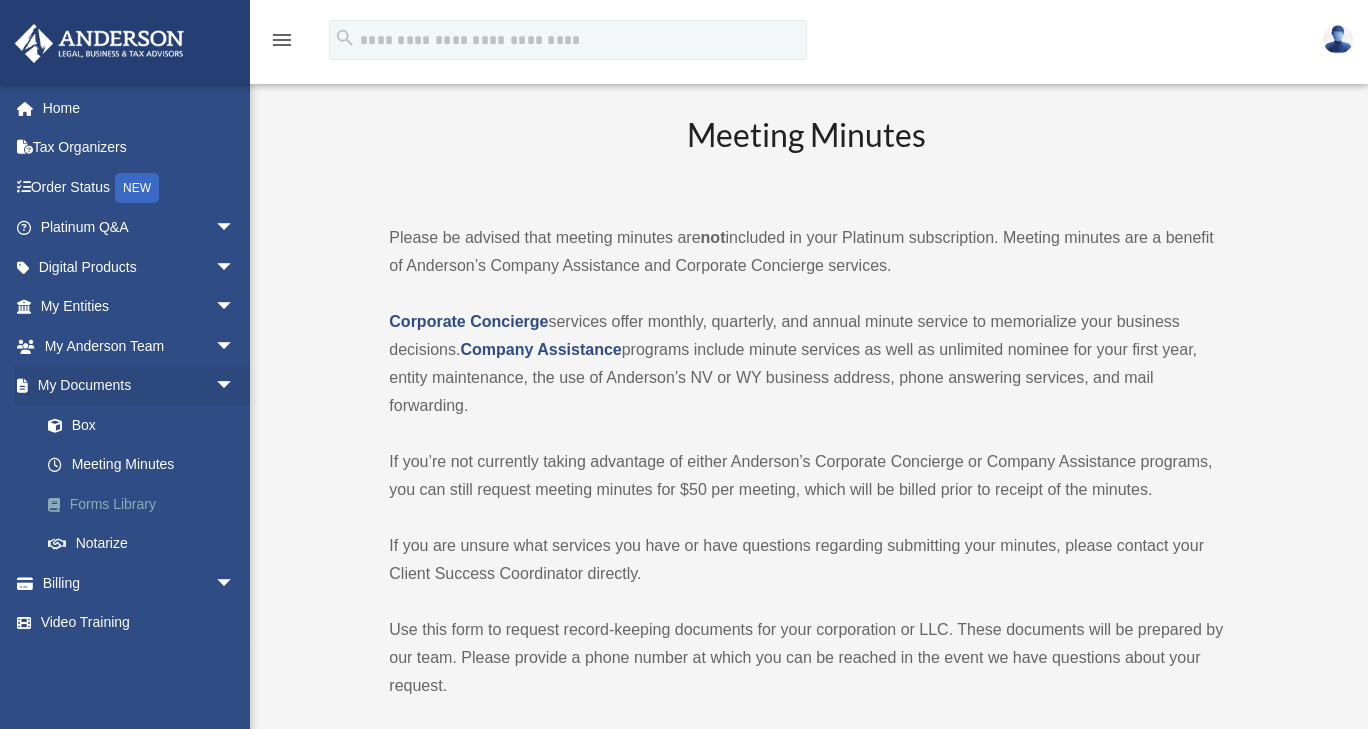click on "Forms Library" at bounding box center [146, 504] 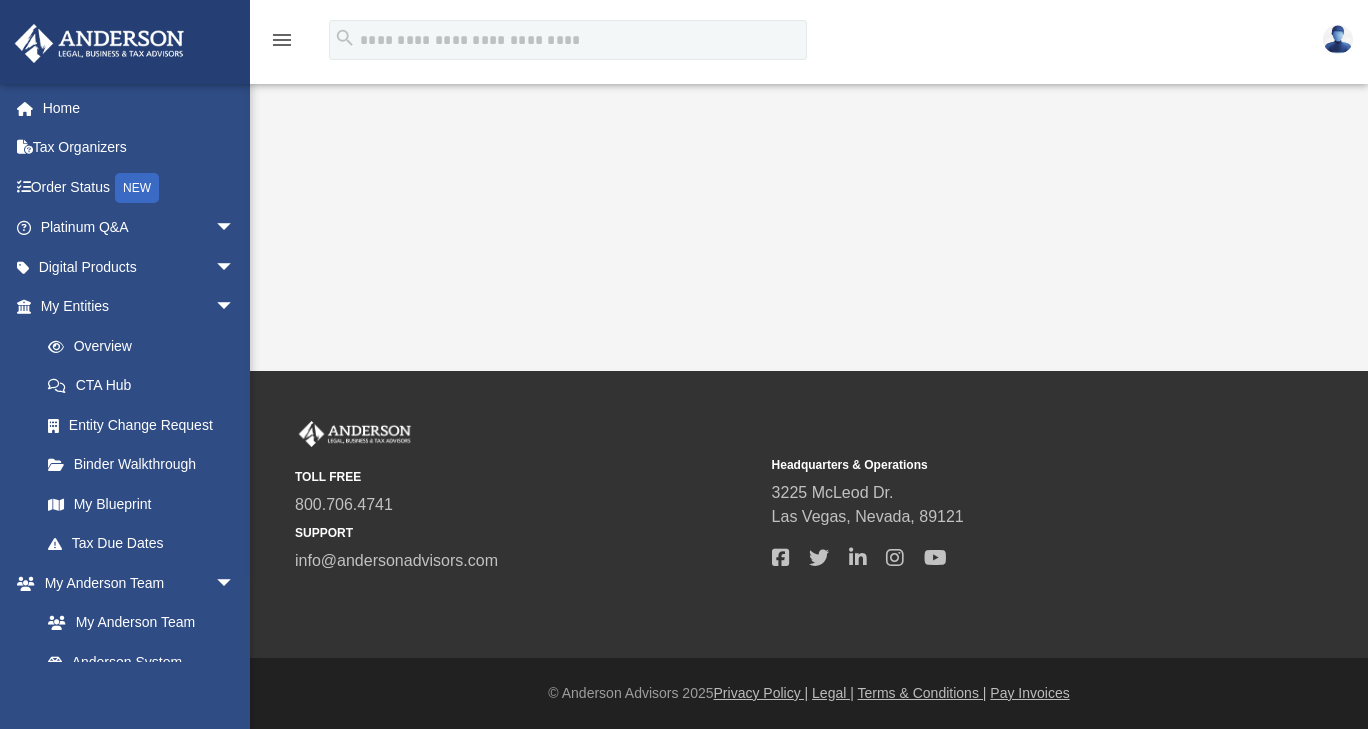 scroll, scrollTop: 0, scrollLeft: 0, axis: both 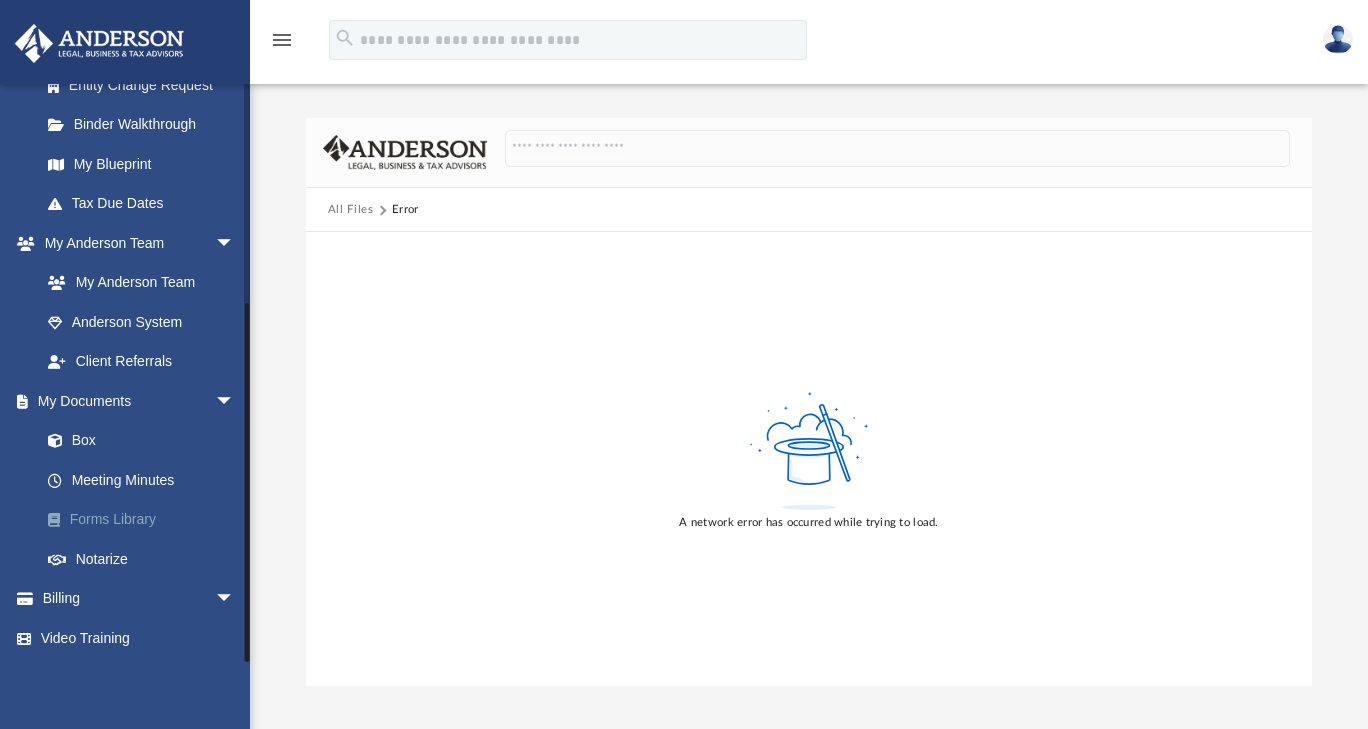 click on "Forms Library" at bounding box center (146, 520) 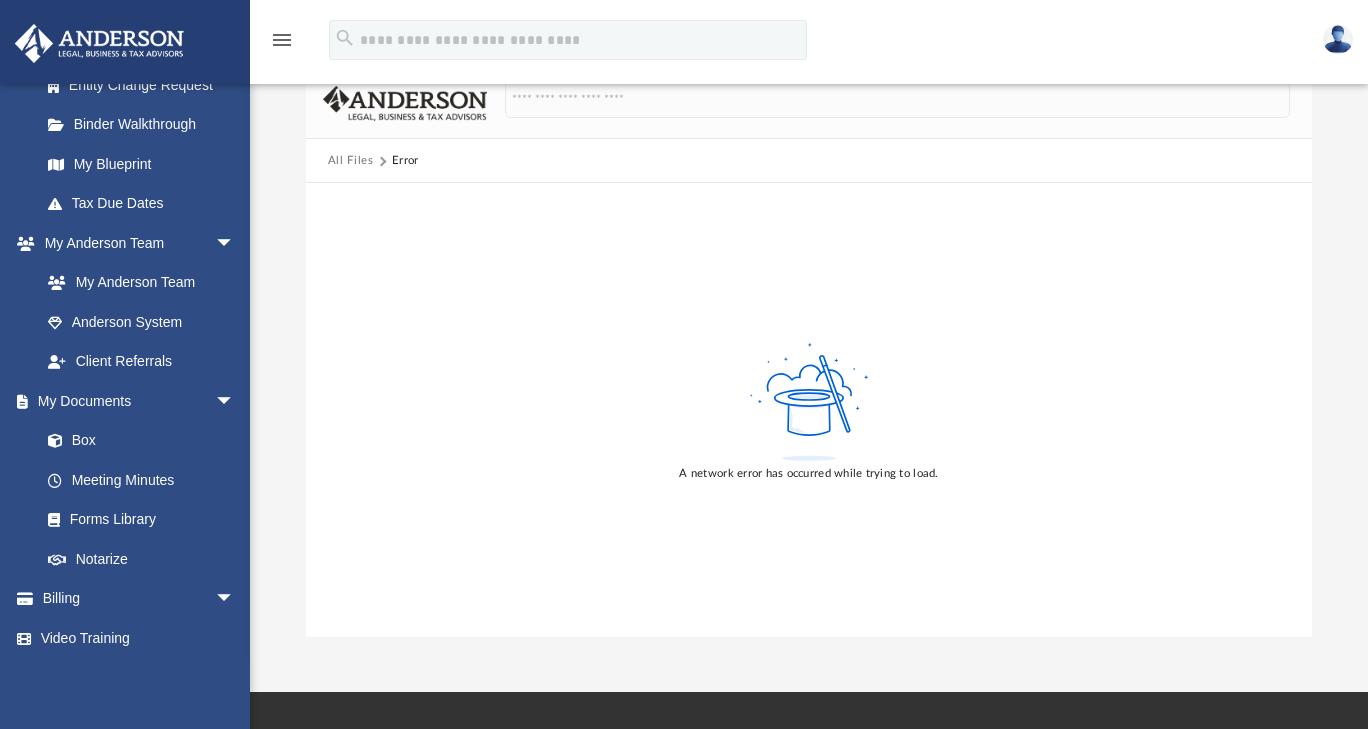 scroll, scrollTop: 52, scrollLeft: 0, axis: vertical 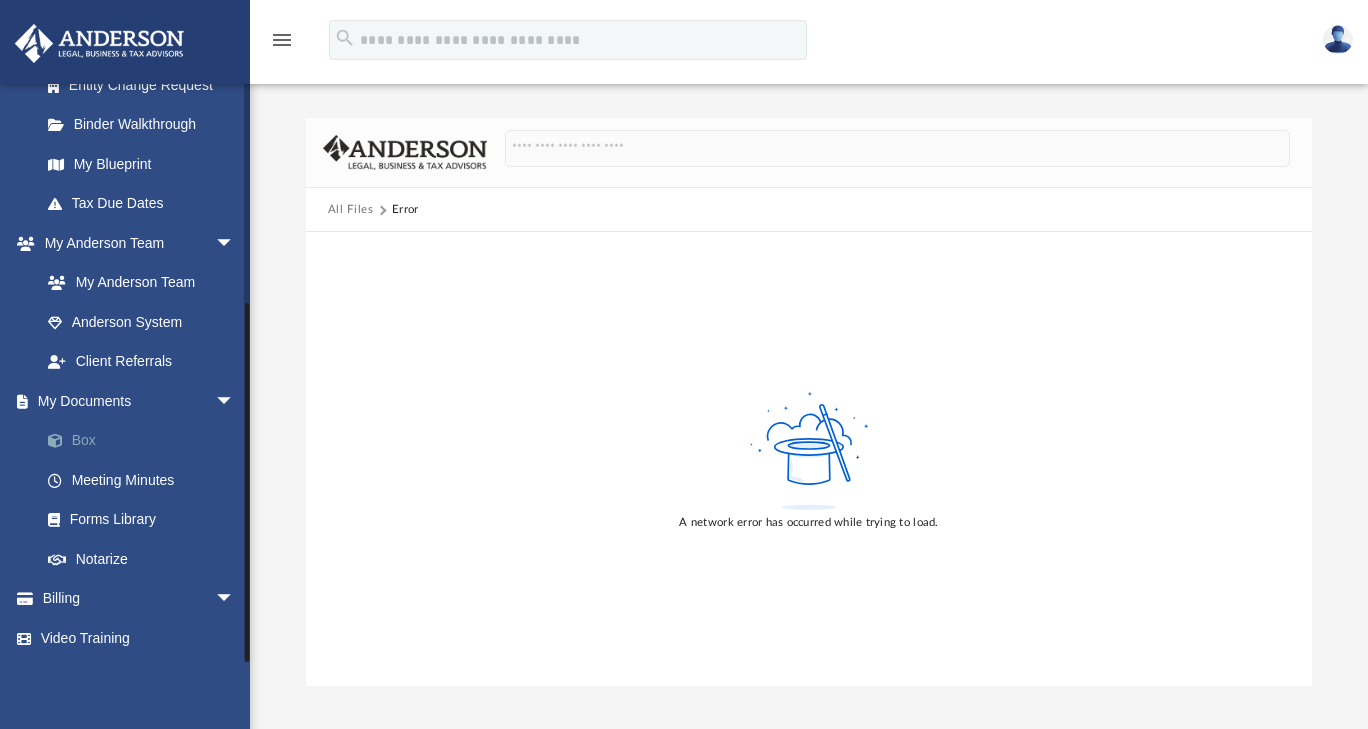 click on "Box" at bounding box center (146, 441) 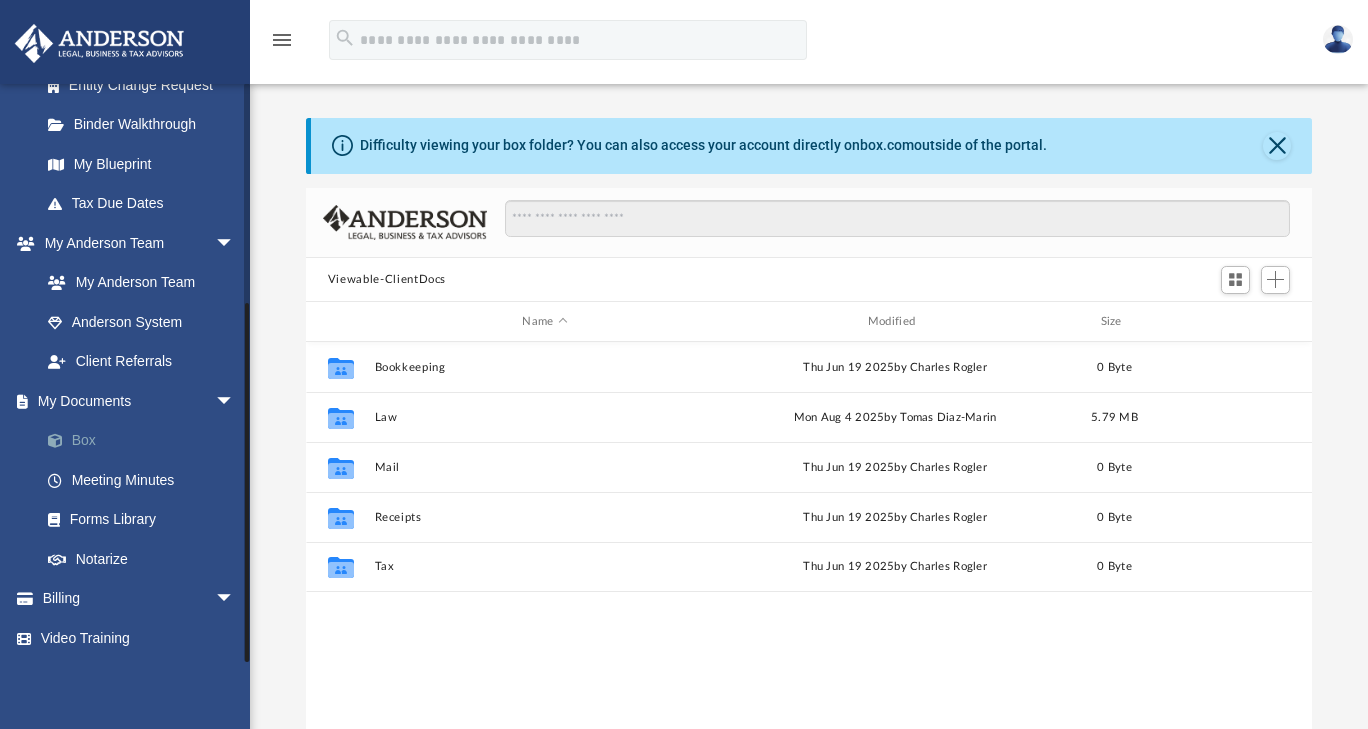 scroll, scrollTop: 16, scrollLeft: 16, axis: both 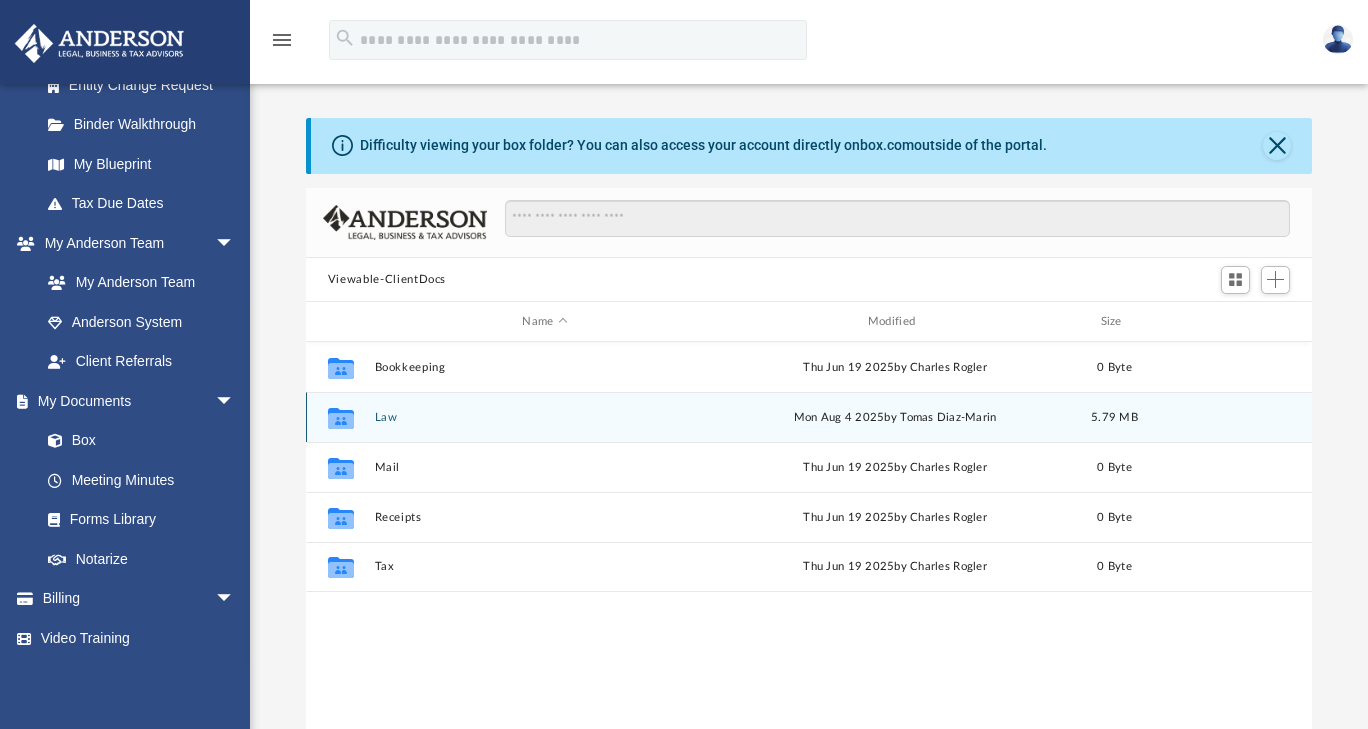 click on "Law" at bounding box center [544, 417] 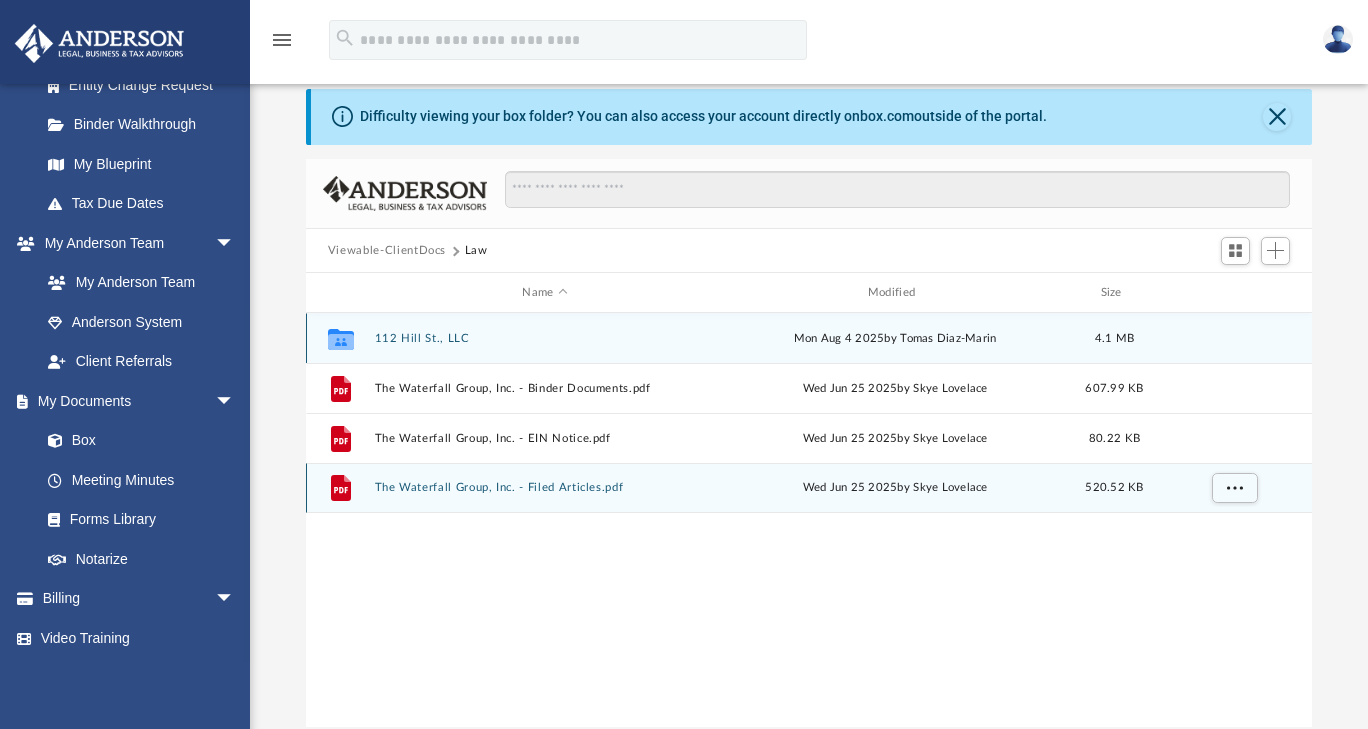 scroll, scrollTop: 0, scrollLeft: 0, axis: both 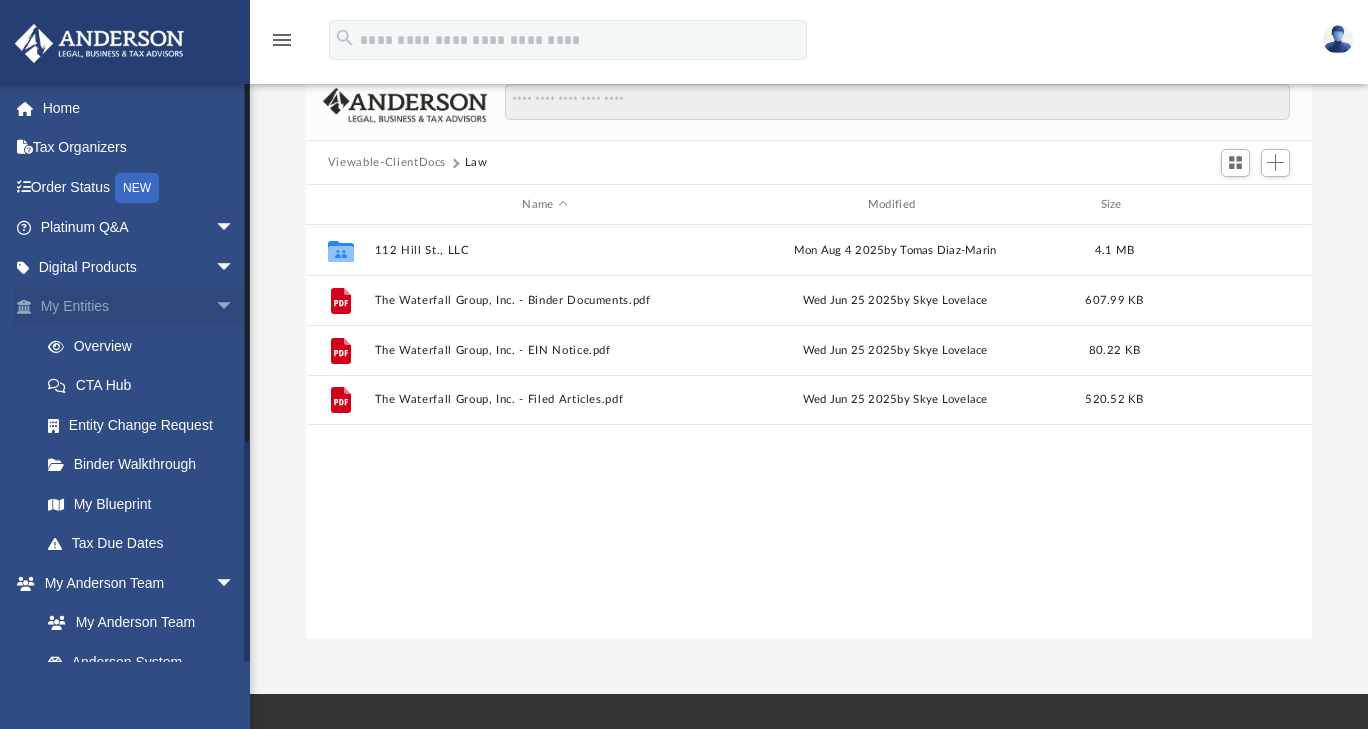click on "My Entities arrow_drop_down" at bounding box center [139, 307] 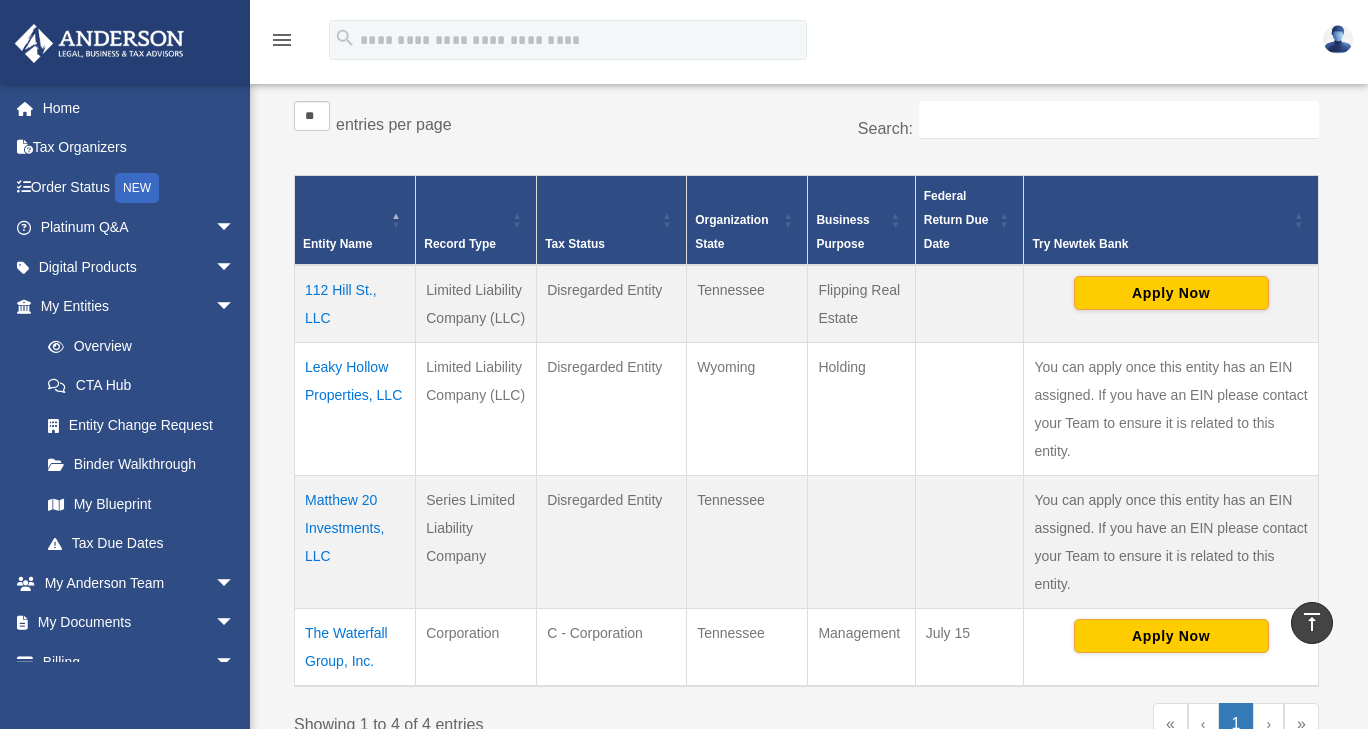 scroll, scrollTop: 345, scrollLeft: 0, axis: vertical 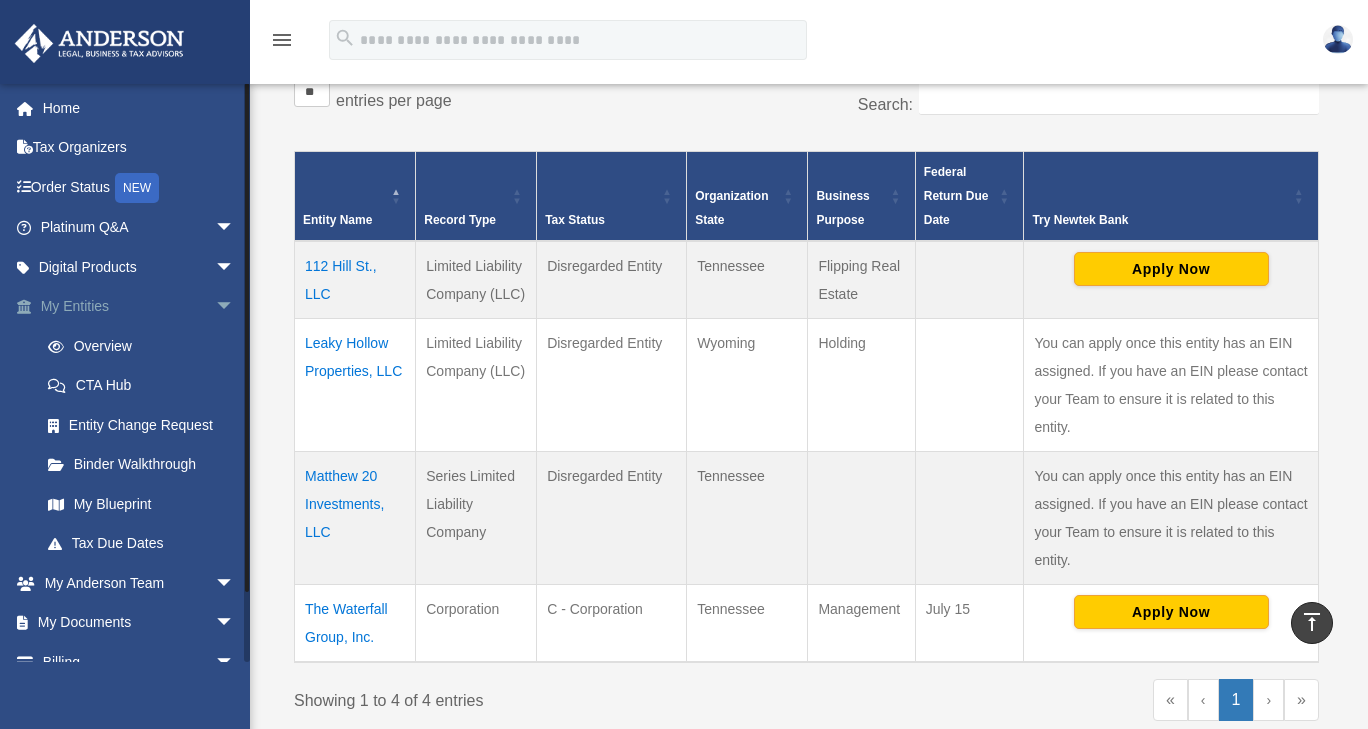 click on "My Entities arrow_drop_down" at bounding box center [139, 307] 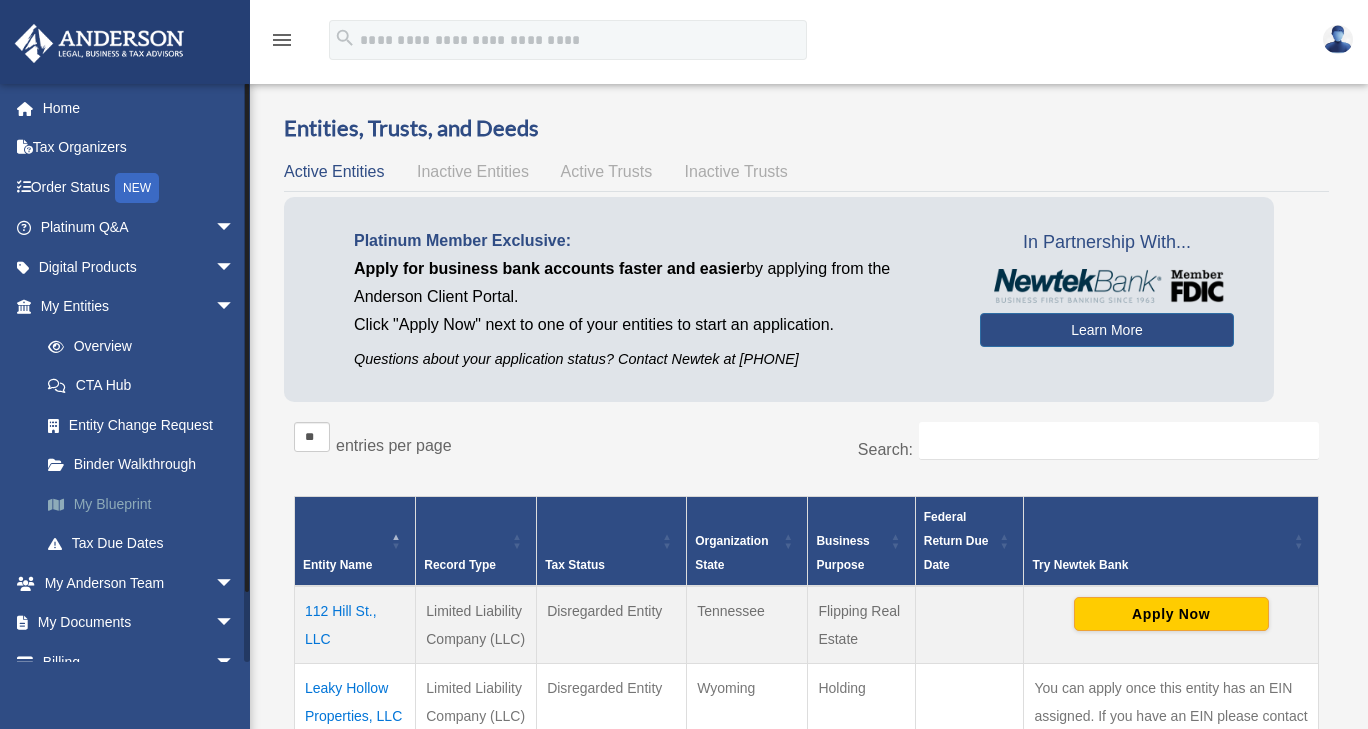 scroll, scrollTop: 0, scrollLeft: 0, axis: both 